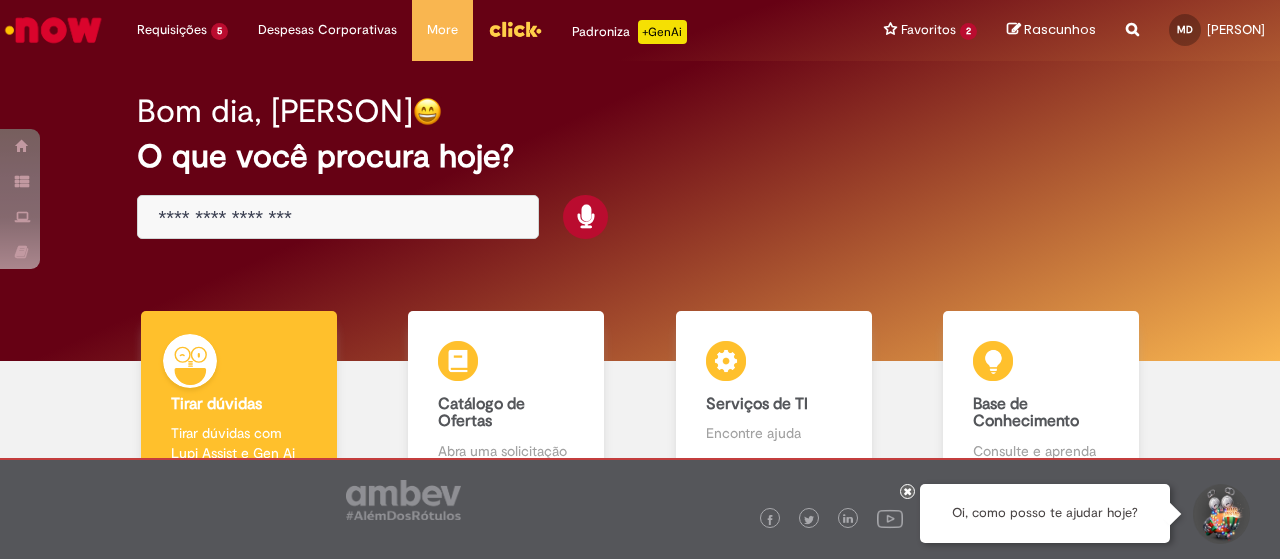 scroll, scrollTop: 0, scrollLeft: 0, axis: both 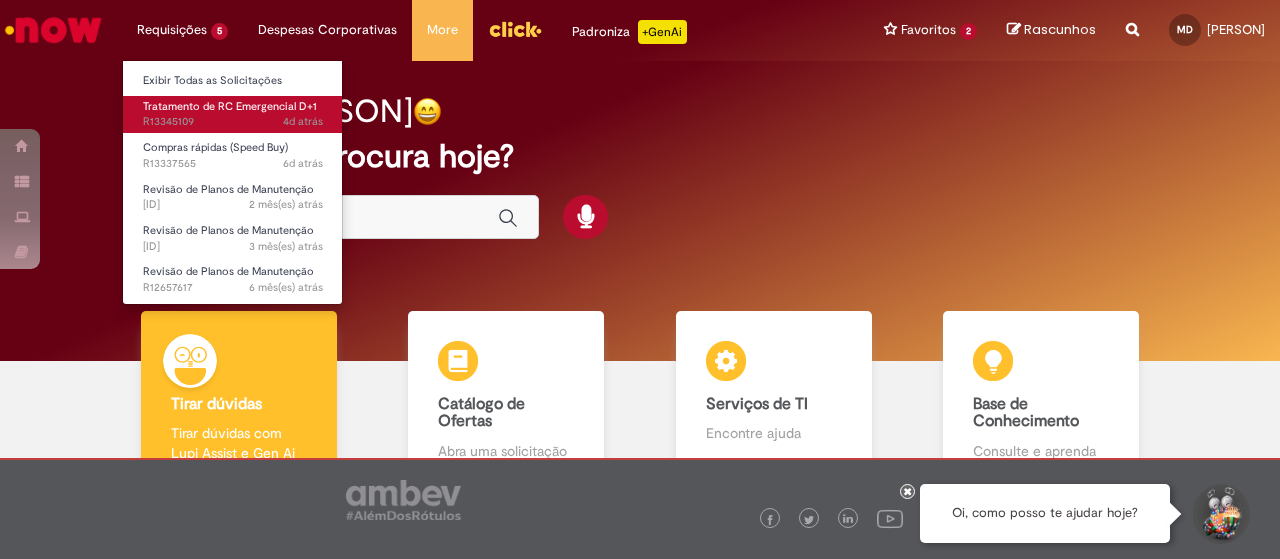 click on "[TIME] [ID]" at bounding box center (233, 122) 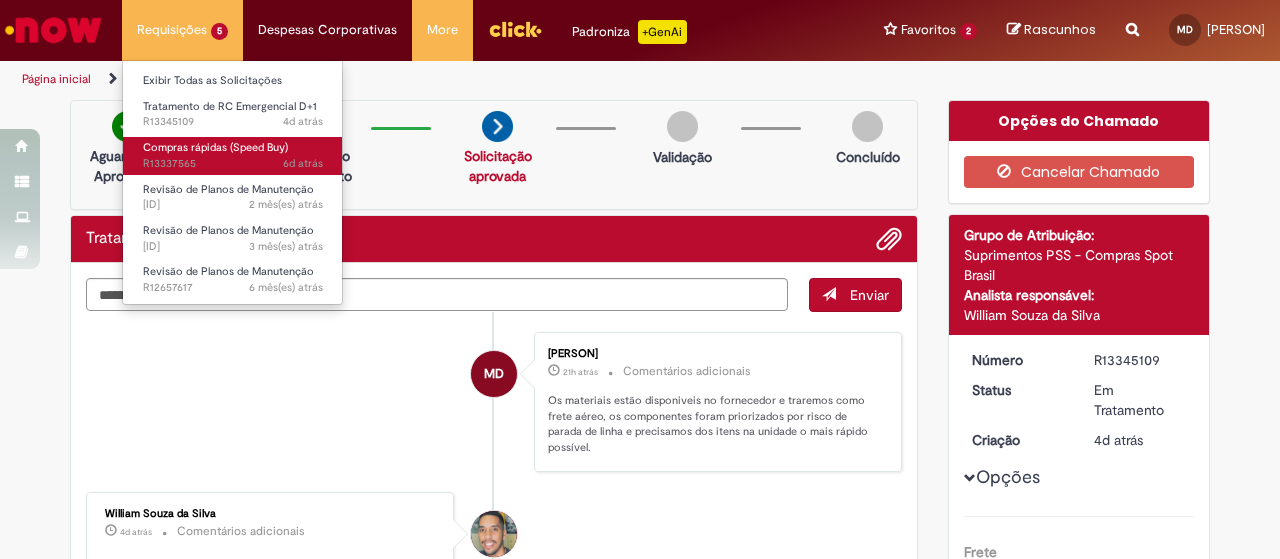 click on "Compras rápidas (Speed Buy)" at bounding box center (215, 147) 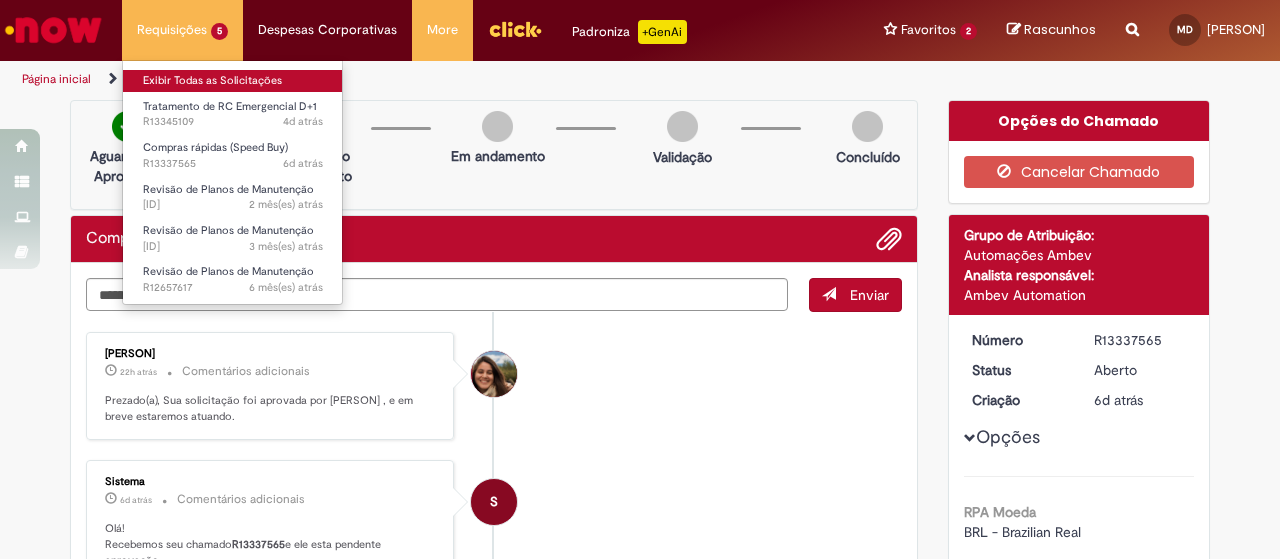 click on "Exibir Todas as Solicitações" at bounding box center (233, 81) 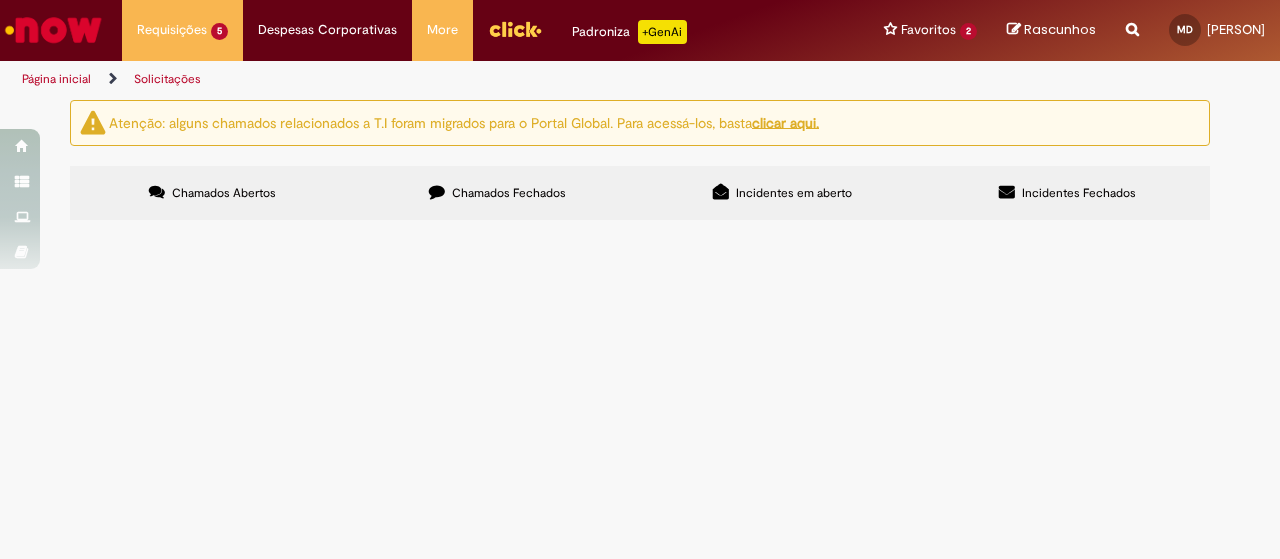 scroll, scrollTop: 0, scrollLeft: 0, axis: both 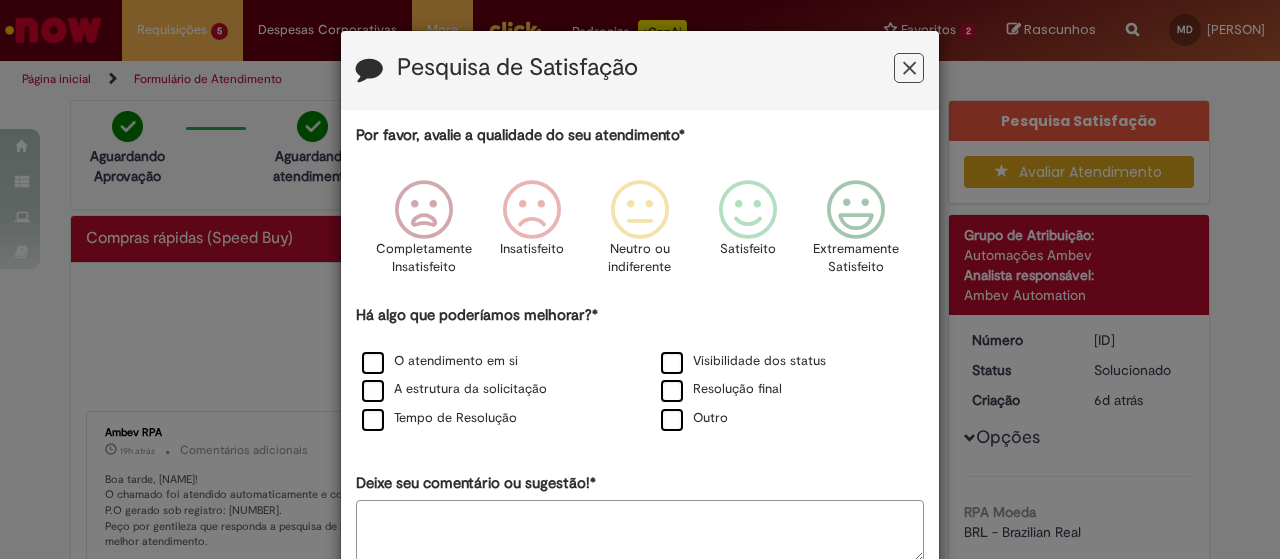 click at bounding box center [909, 68] 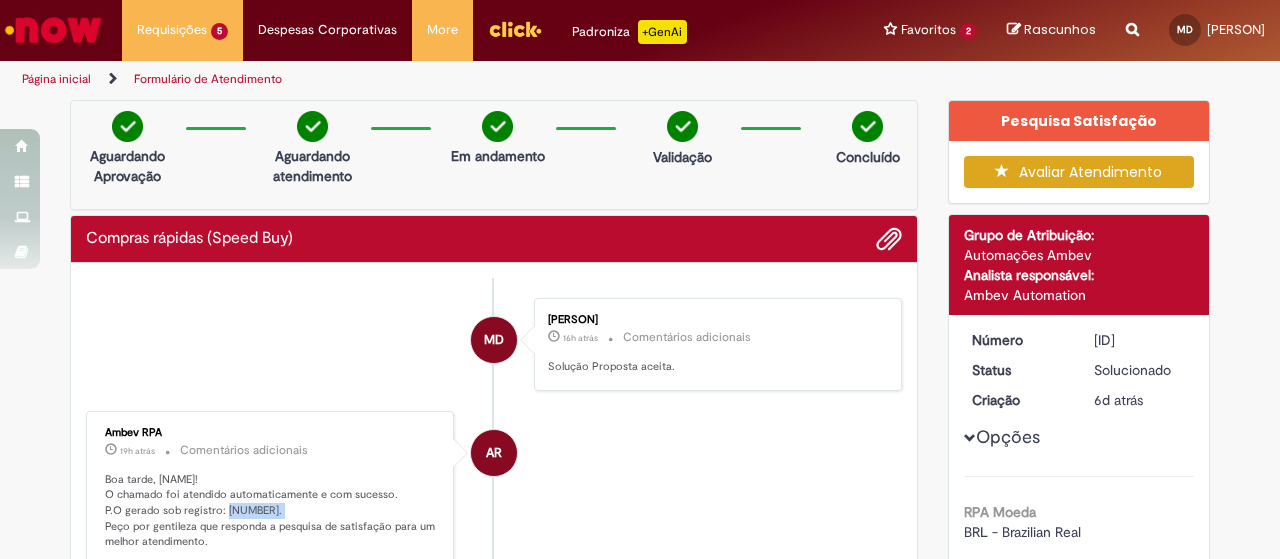 drag, startPoint x: 214, startPoint y: 501, endPoint x: 276, endPoint y: 506, distance: 62.201286 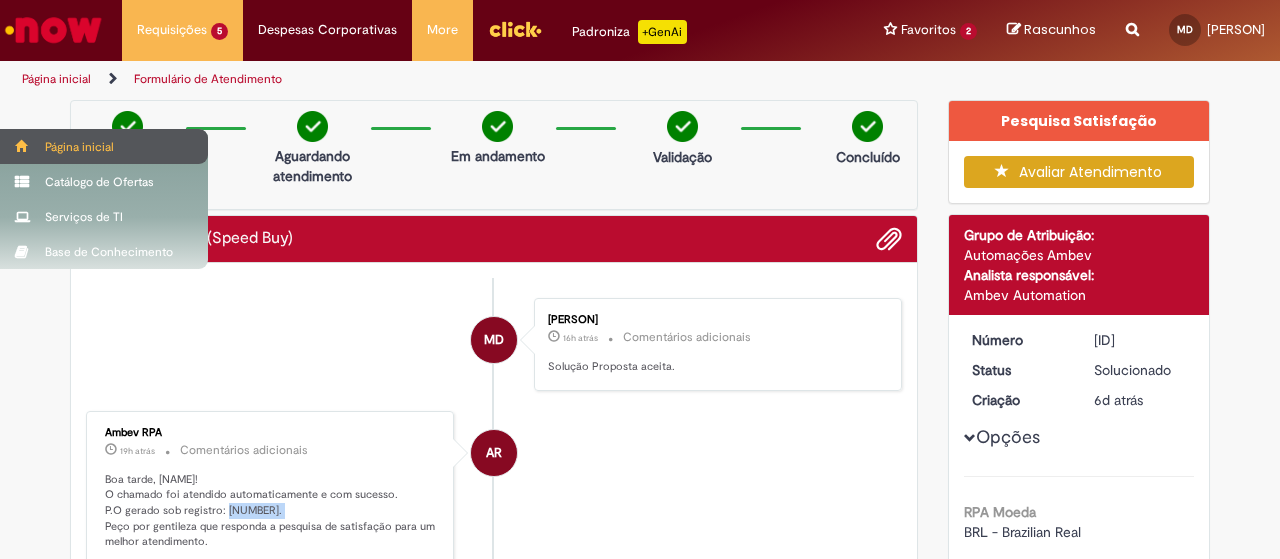 click on "Página inicial" at bounding box center (104, 146) 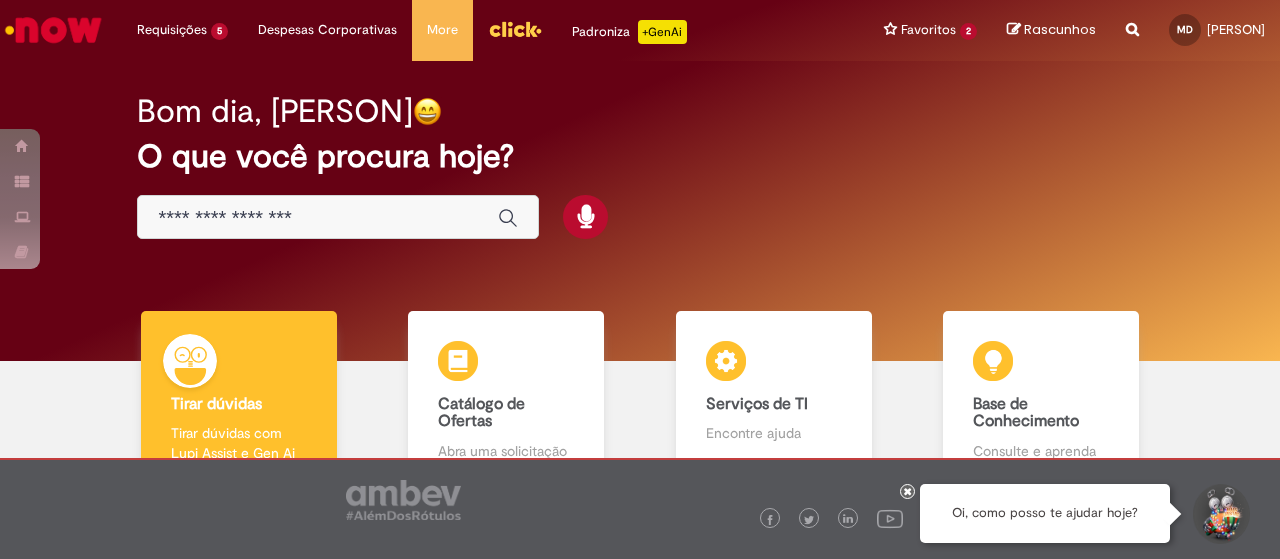 click on "O que você procura hoje?" at bounding box center [639, 156] 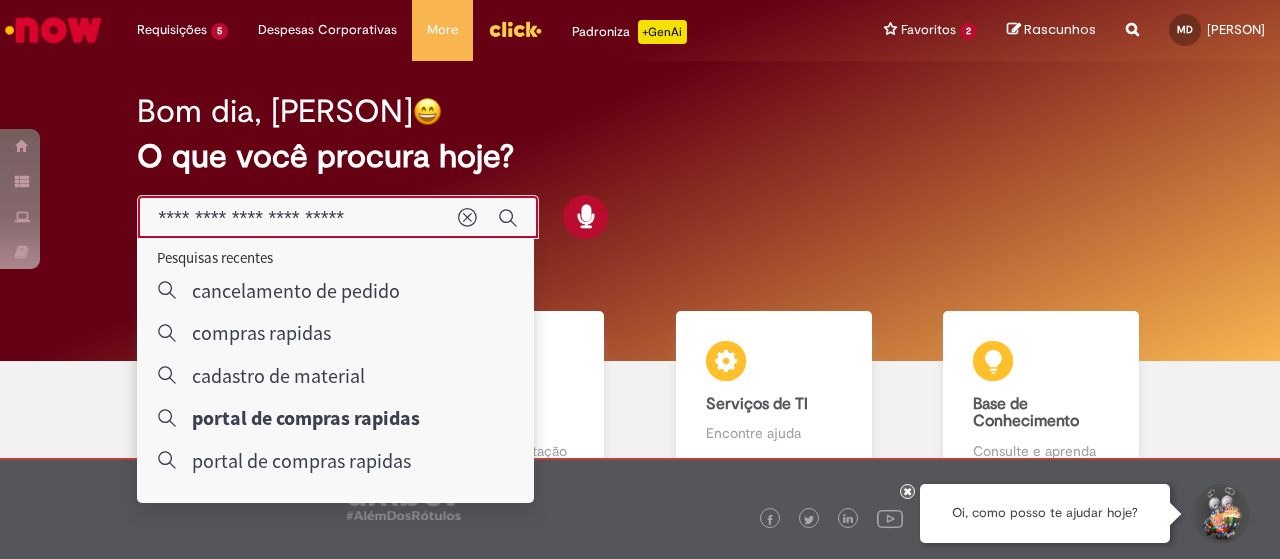 type on "**********" 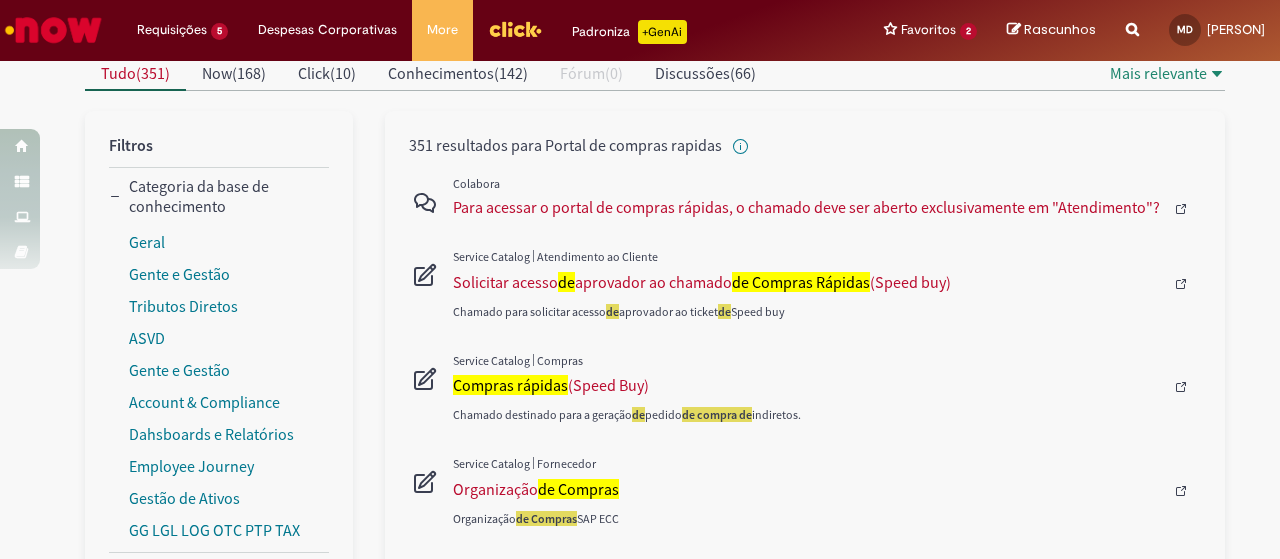 scroll, scrollTop: 300, scrollLeft: 0, axis: vertical 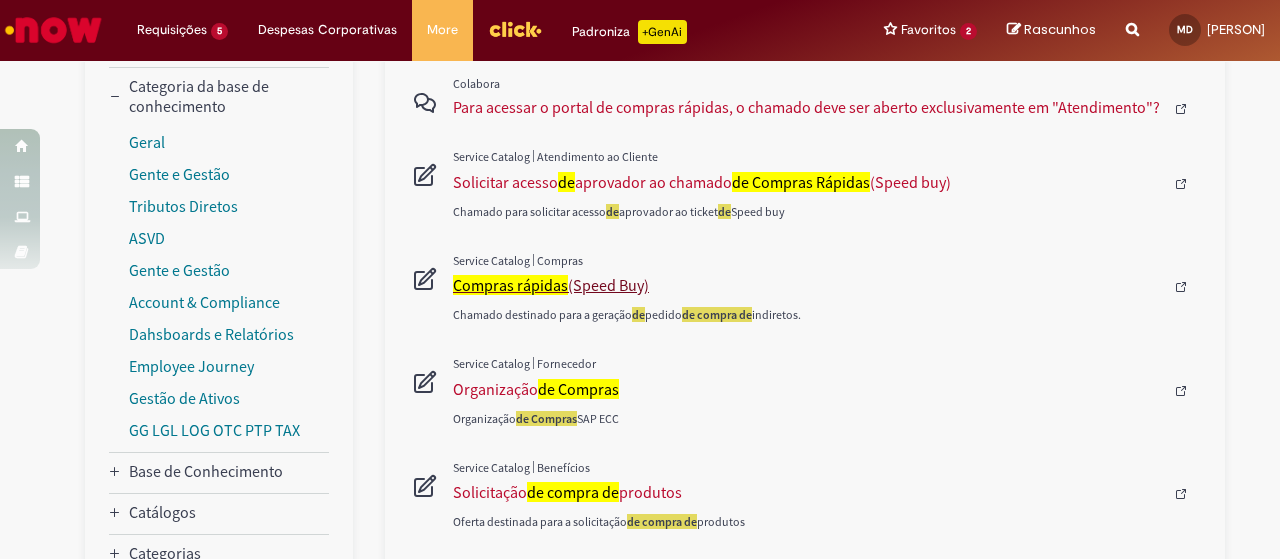 click on "Compras rápidas" at bounding box center [510, 285] 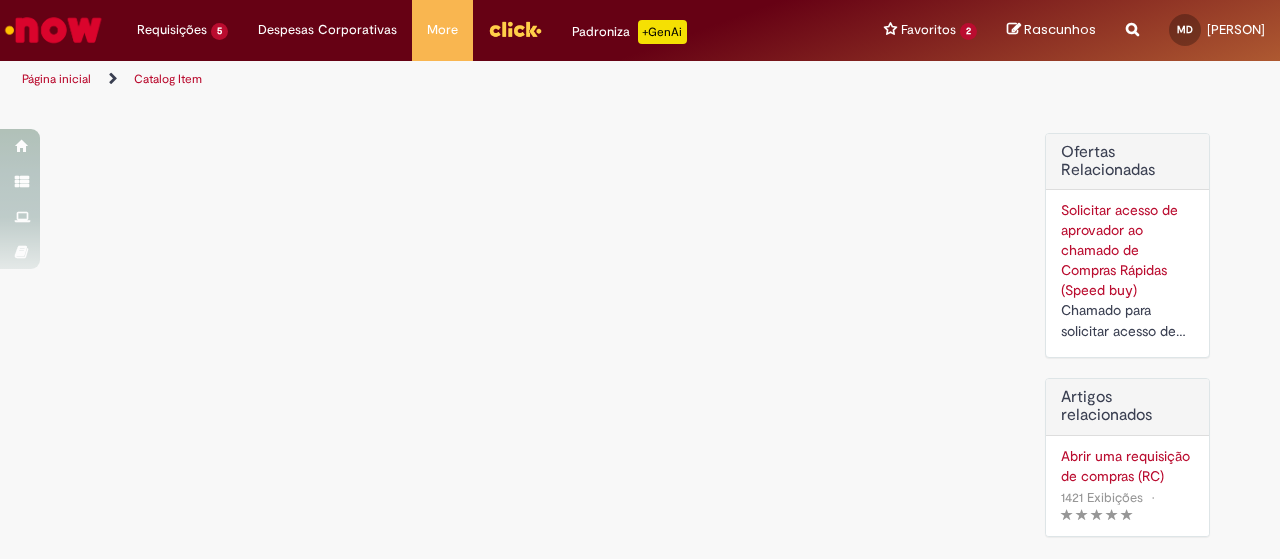 scroll, scrollTop: 0, scrollLeft: 0, axis: both 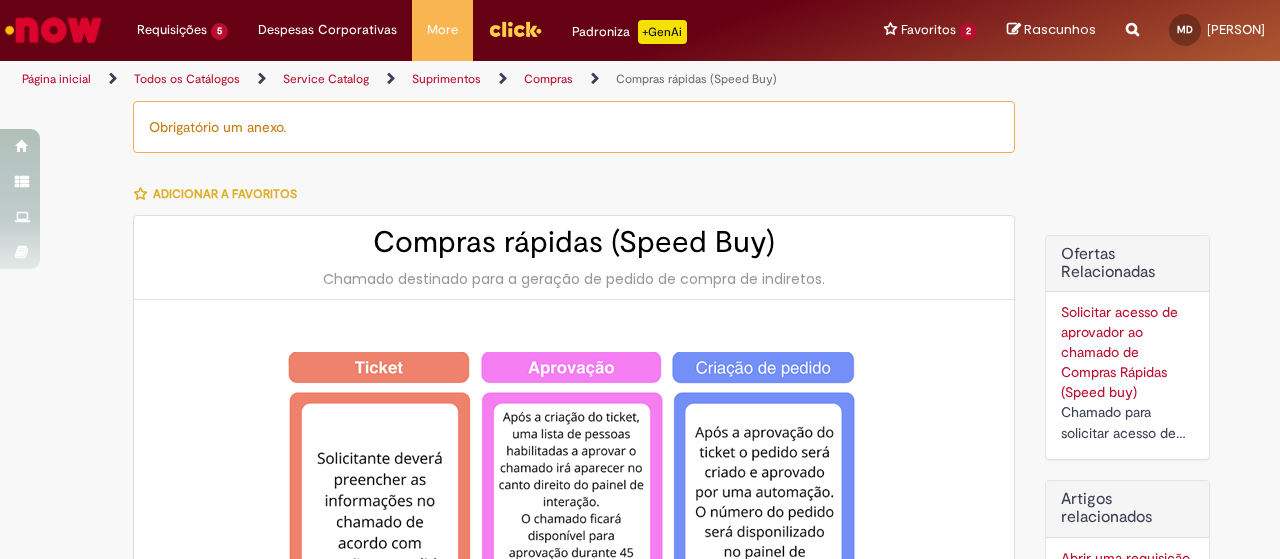type on "********" 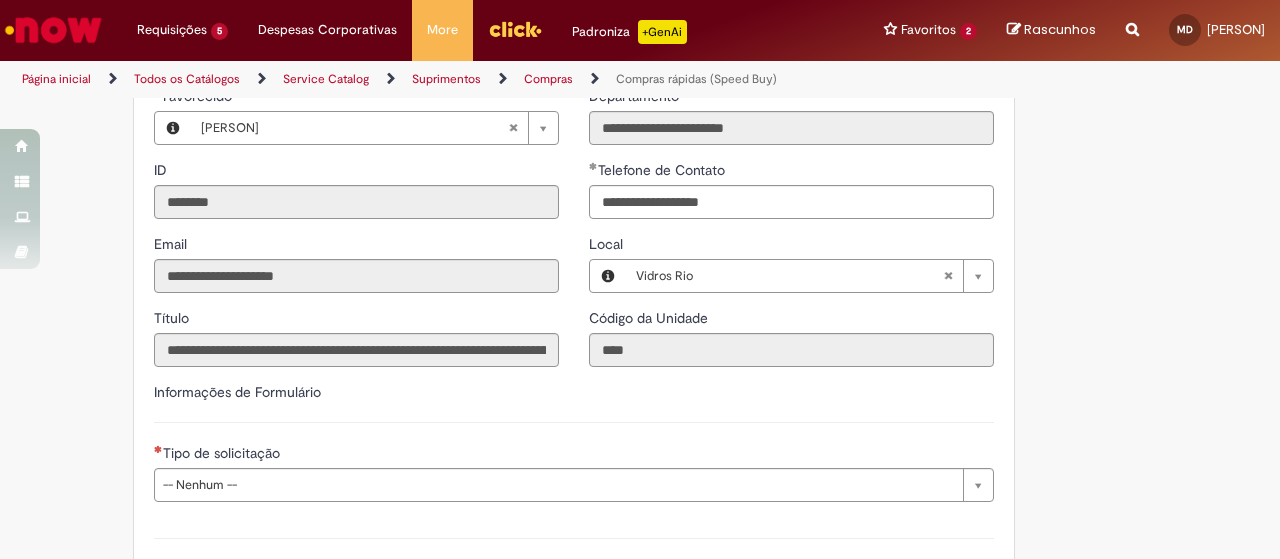 scroll, scrollTop: 2700, scrollLeft: 0, axis: vertical 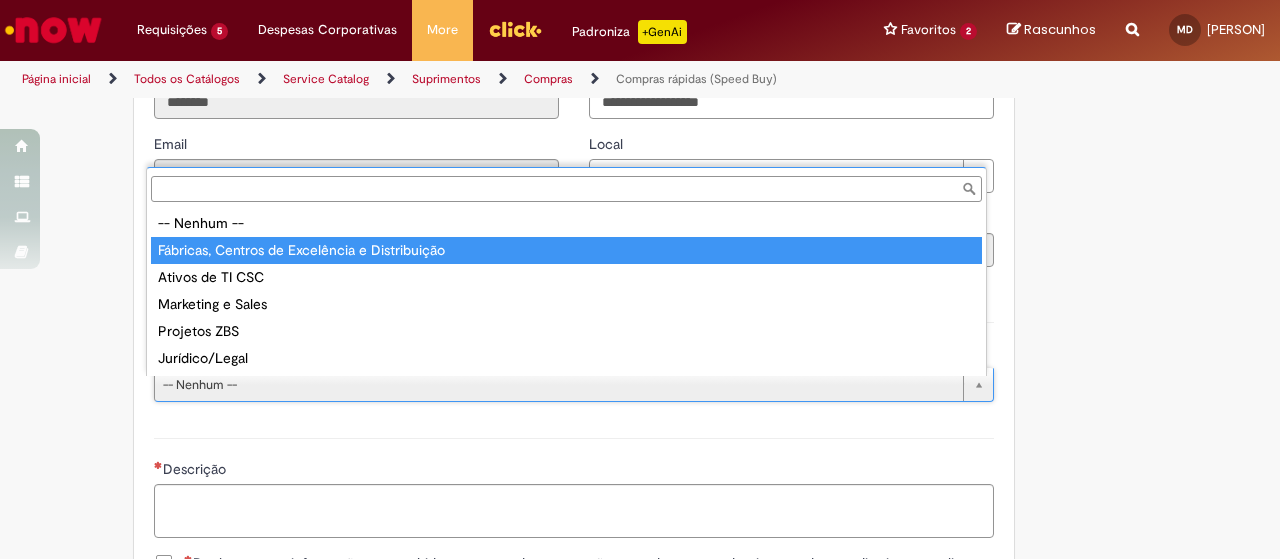 type on "**********" 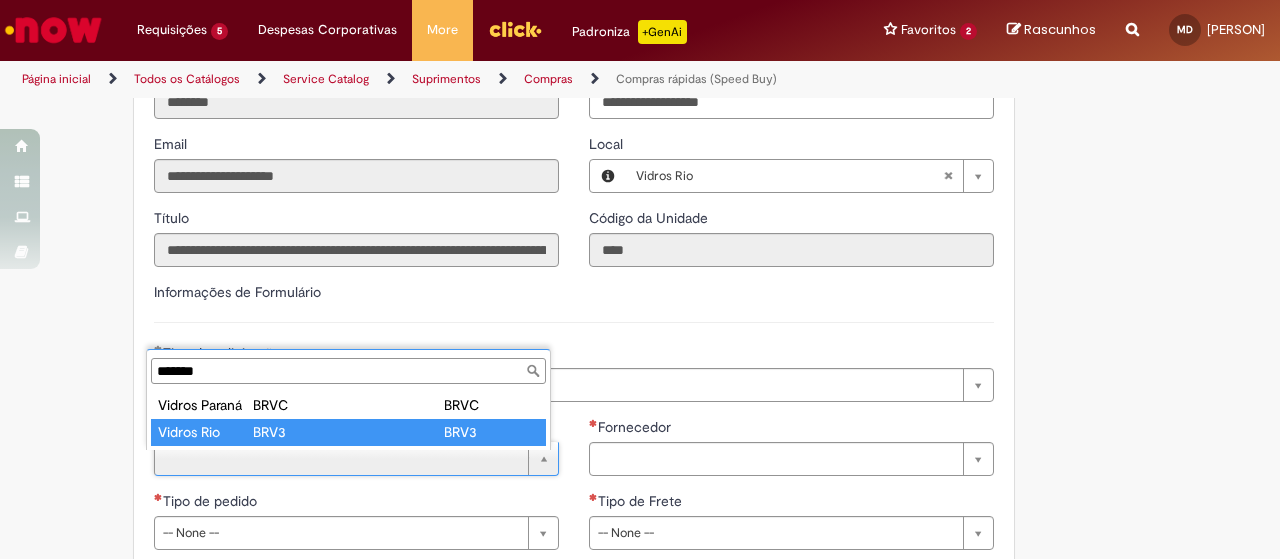type on "******" 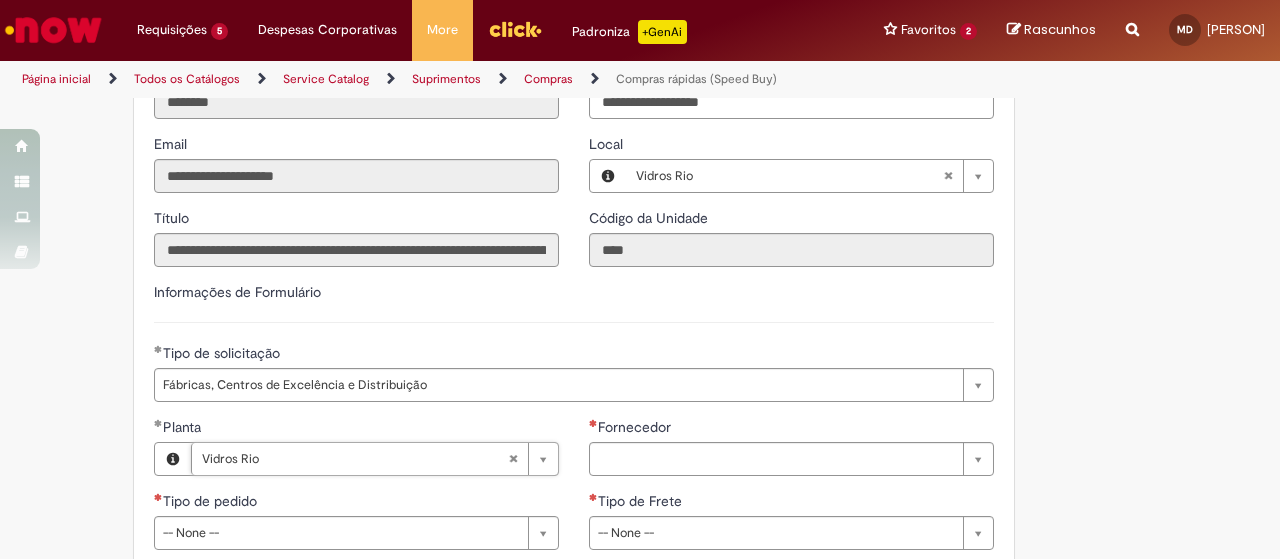 scroll, scrollTop: 2800, scrollLeft: 0, axis: vertical 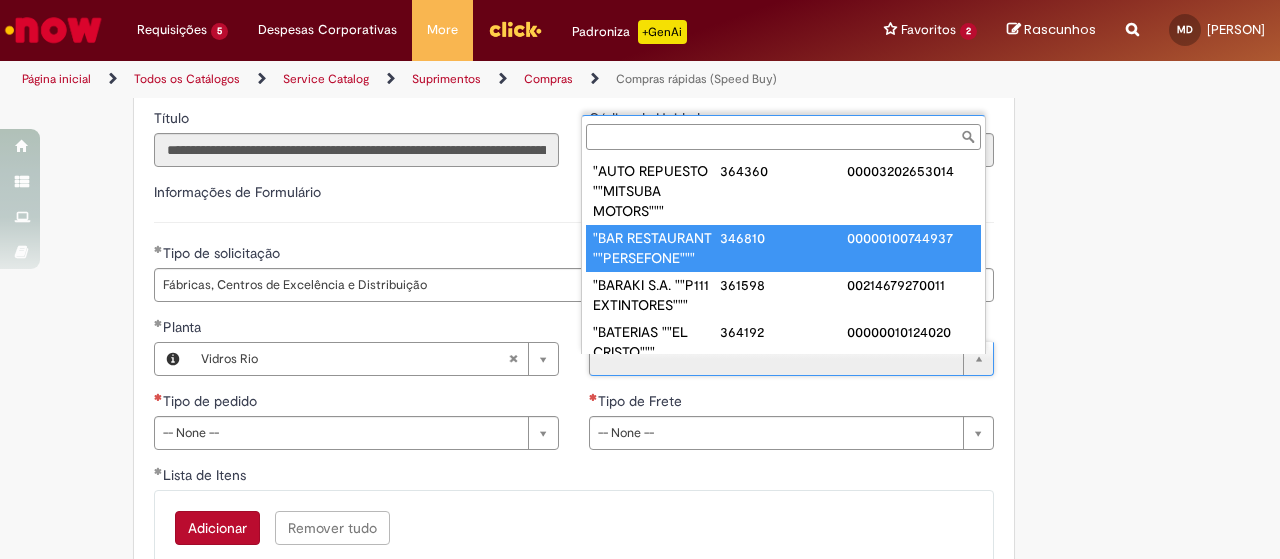 paste on "**********" 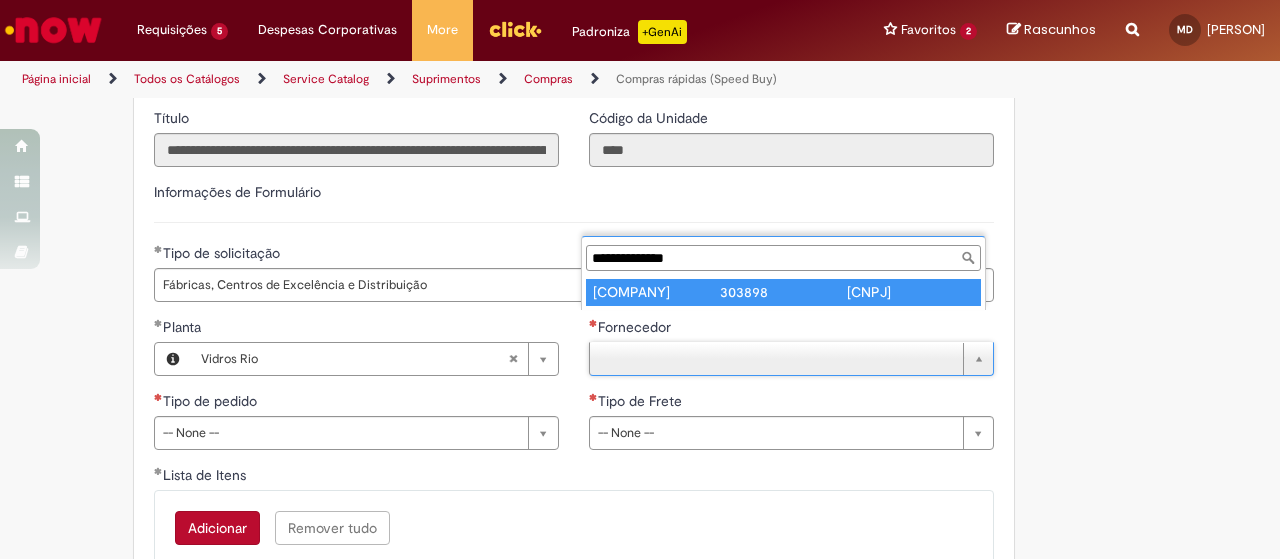 type on "**********" 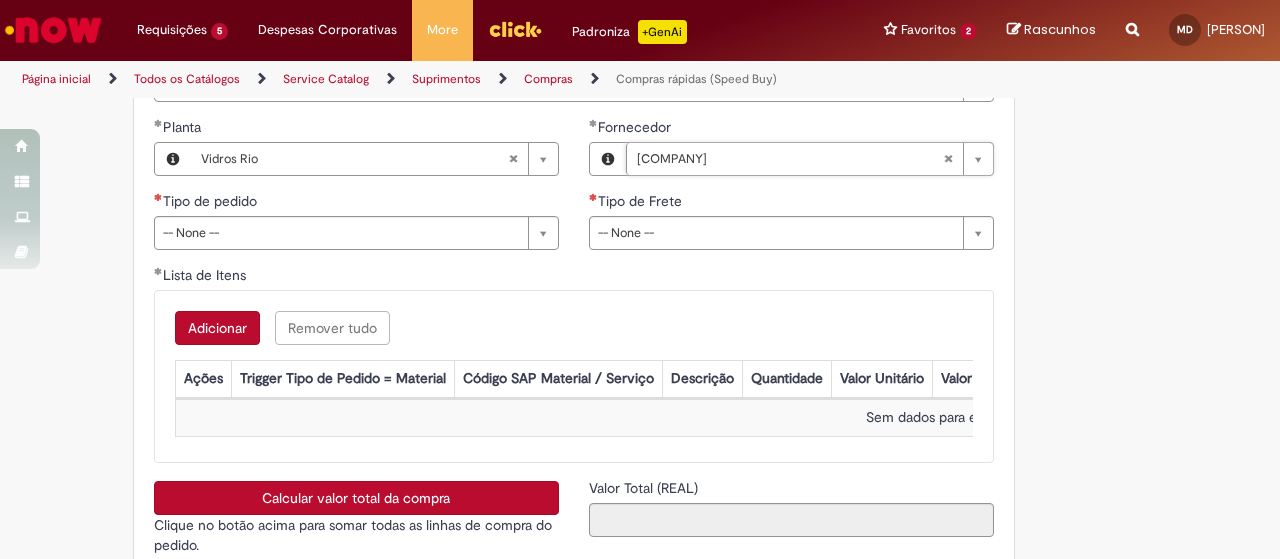 scroll, scrollTop: 3100, scrollLeft: 0, axis: vertical 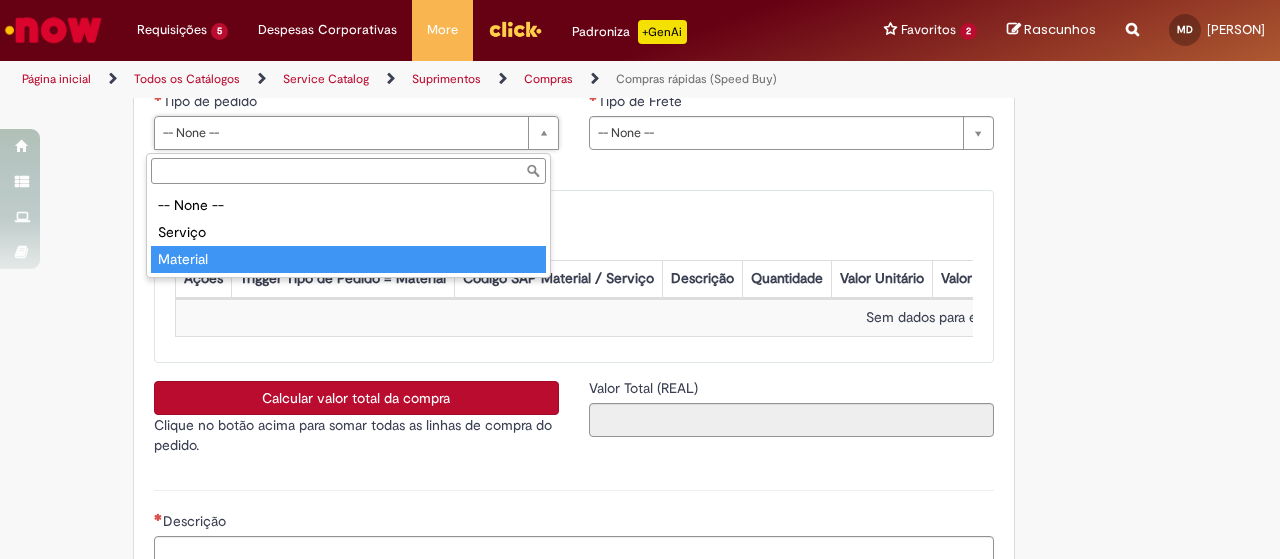 type on "********" 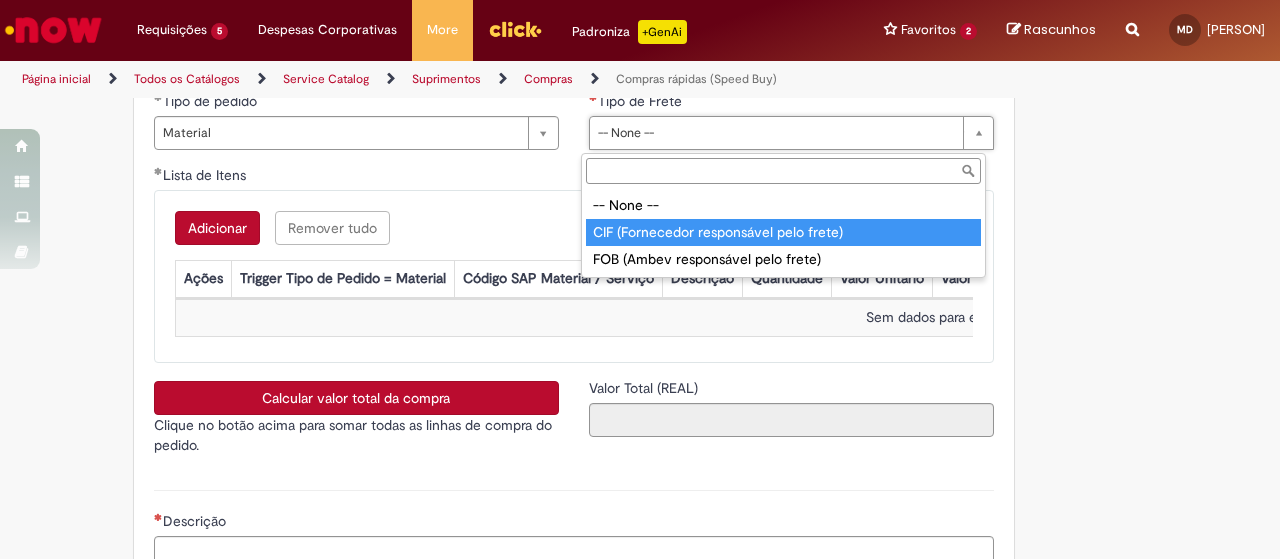 type on "**********" 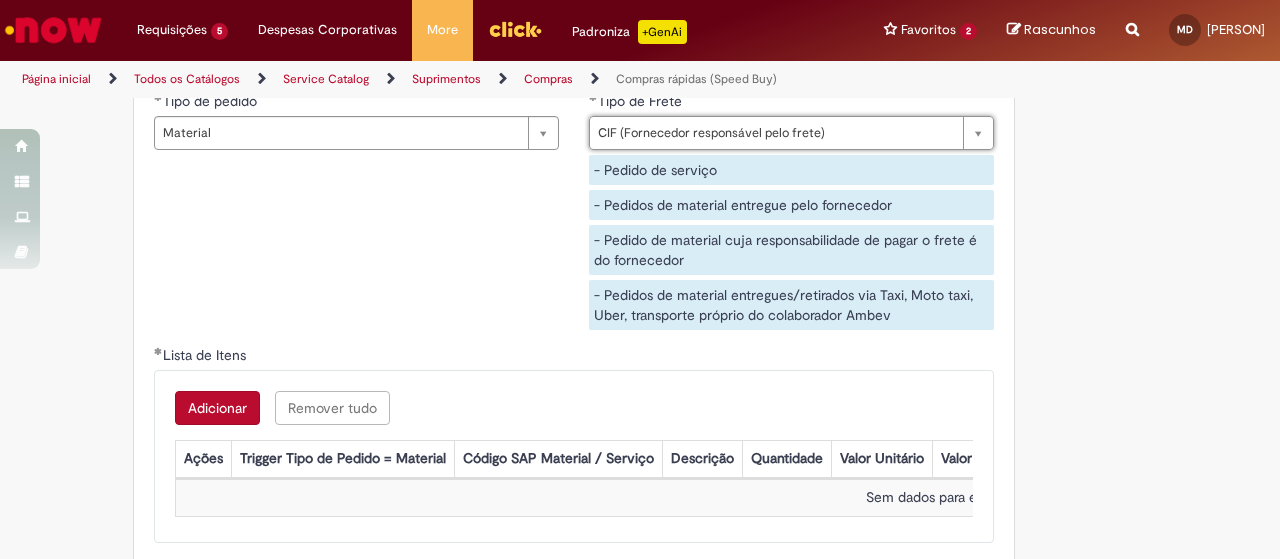 scroll, scrollTop: 3400, scrollLeft: 0, axis: vertical 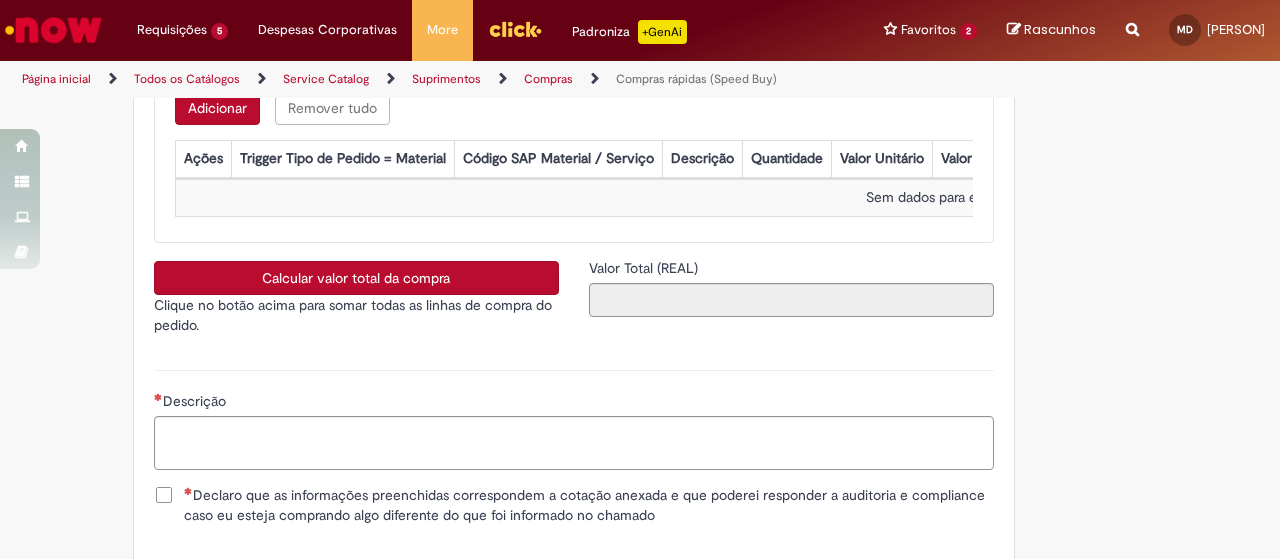 click on "Adicionar" at bounding box center [217, 108] 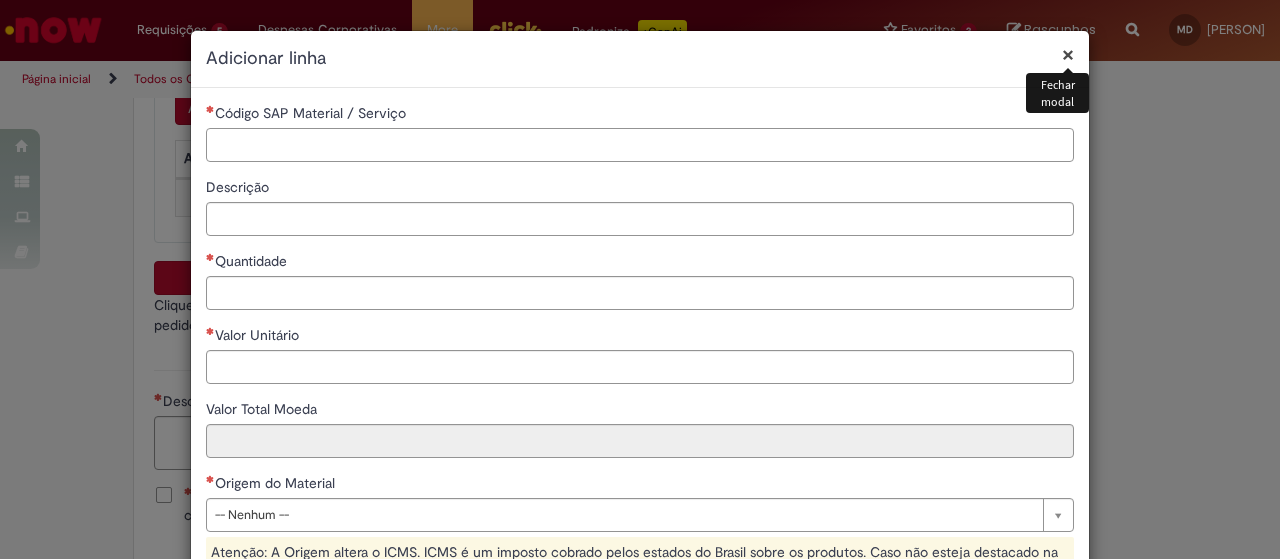 click on "Código SAP Material / Serviço" at bounding box center (640, 145) 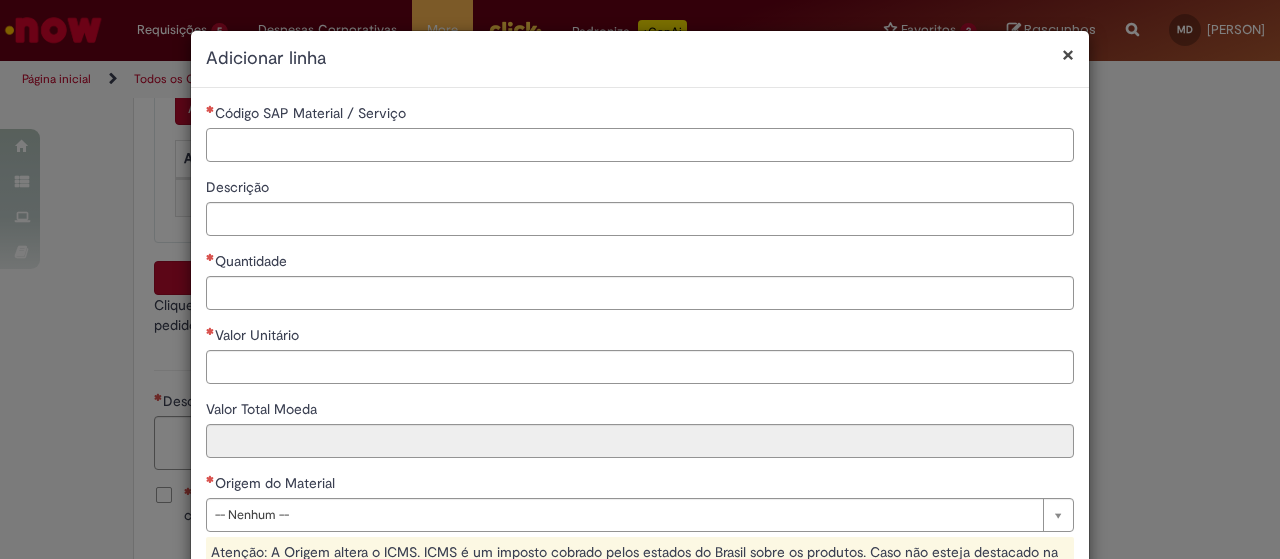 paste on "**********" 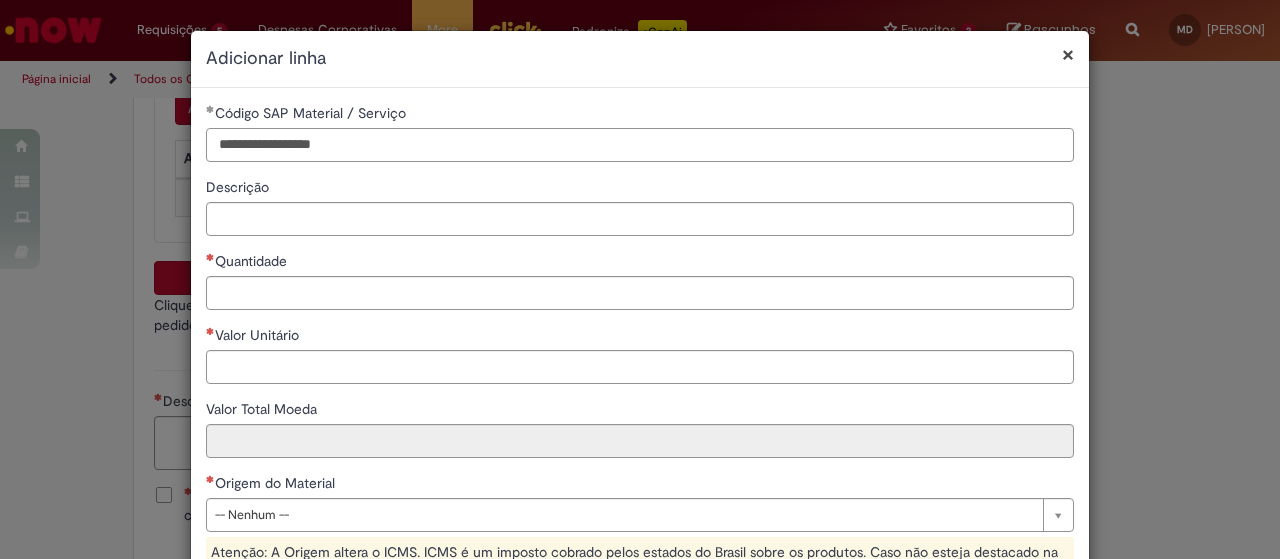 drag, startPoint x: 362, startPoint y: 146, endPoint x: 63, endPoint y: 157, distance: 299.20227 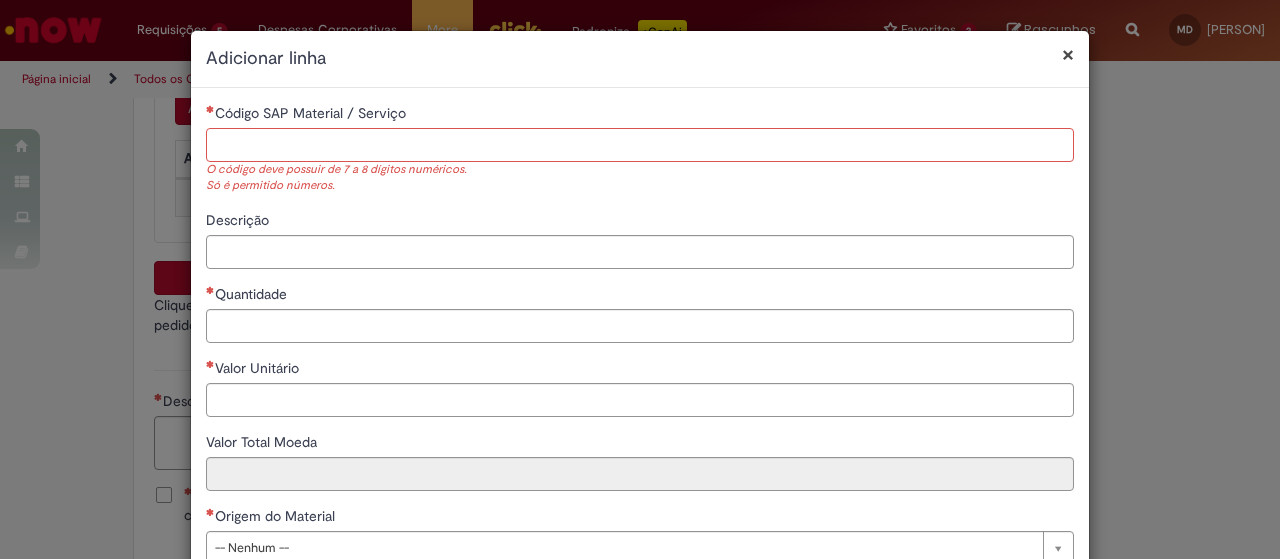 paste on "********" 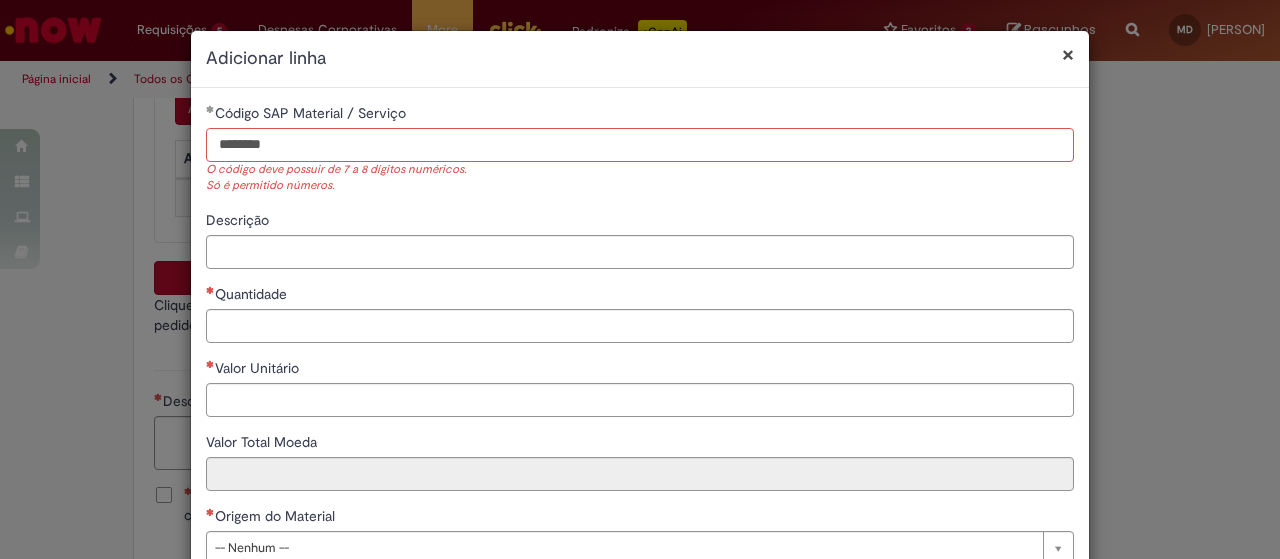 type on "********" 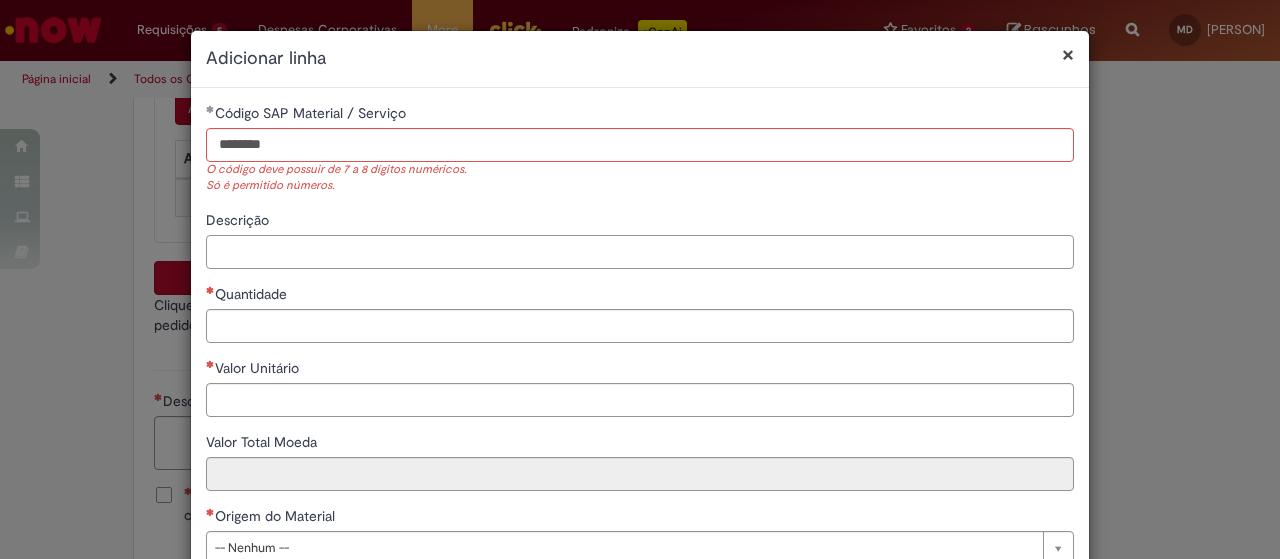 click on "**********" at bounding box center [640, 507] 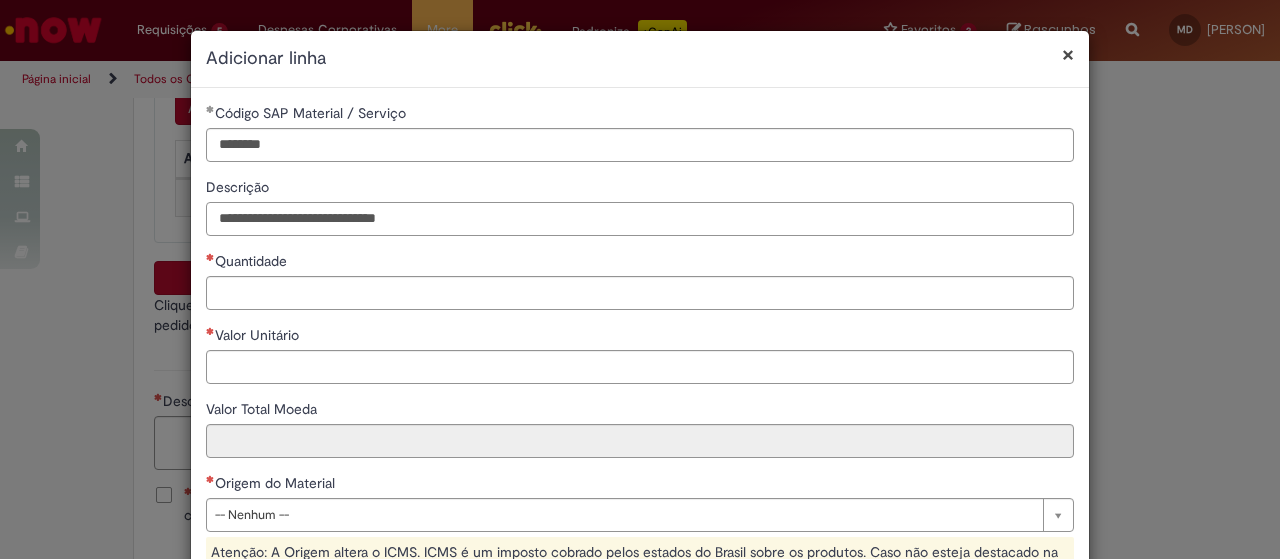 type on "**********" 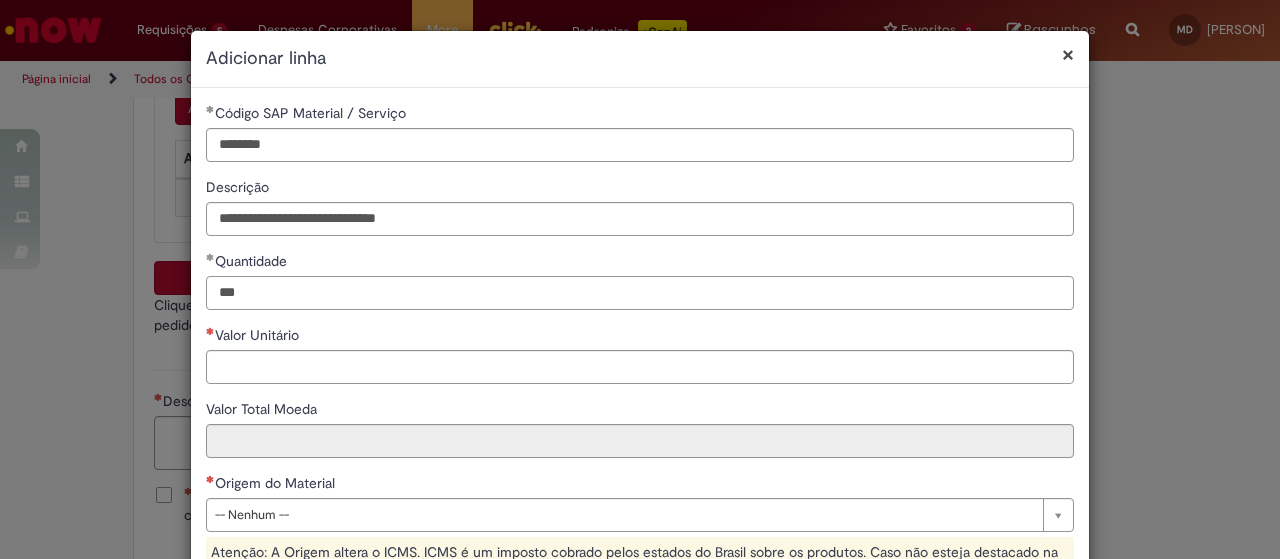 type on "***" 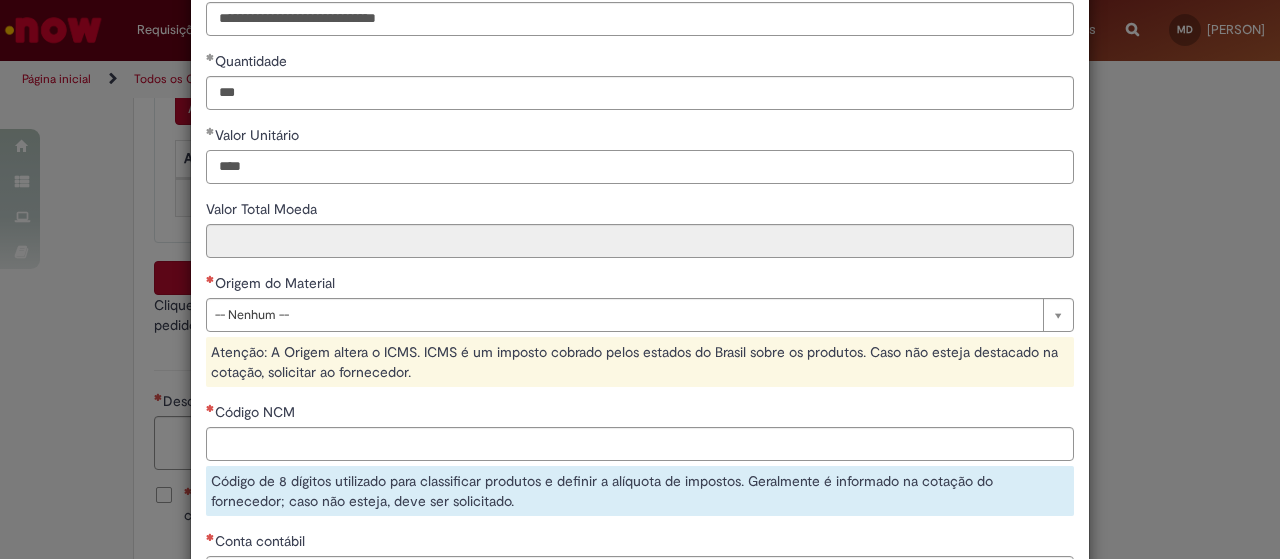 type on "****" 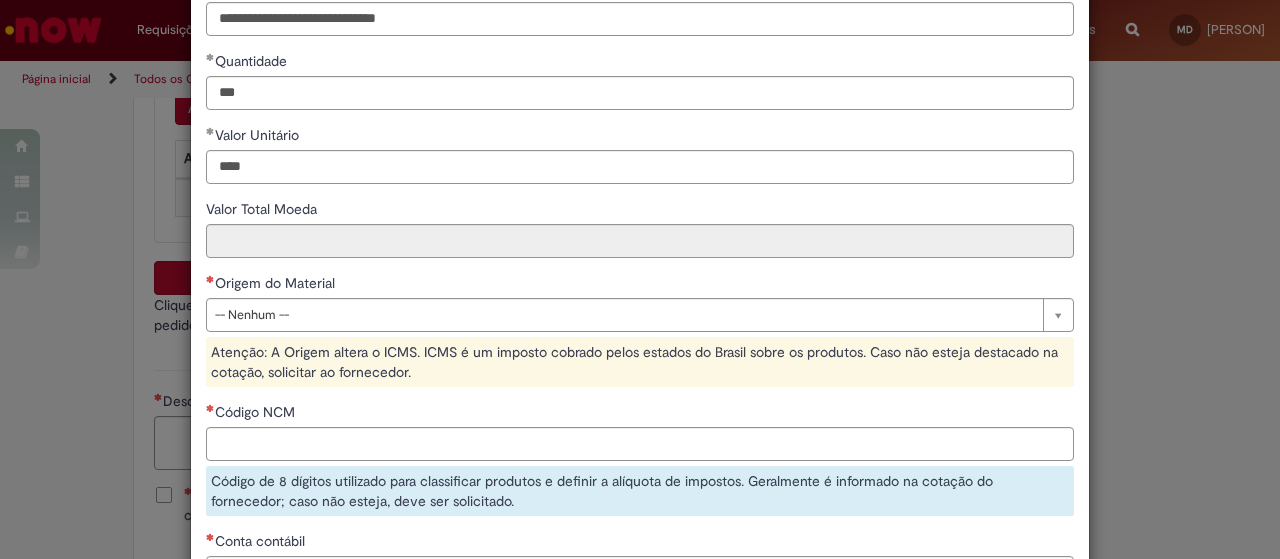 type on "******" 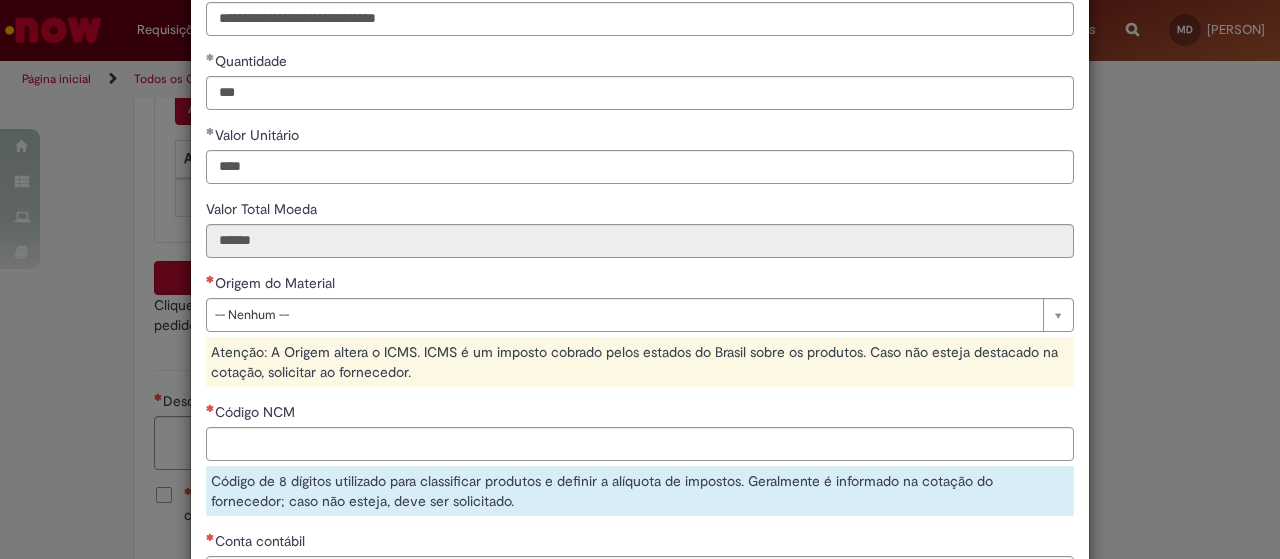 click on "Atenção: A Origem altera o ICMS.
ICMS é um imposto cobrado pelos estados do Brasil sobre os produtos. Caso não esteja destacado na cotação, solicitar ao fornecedor." at bounding box center [640, 362] 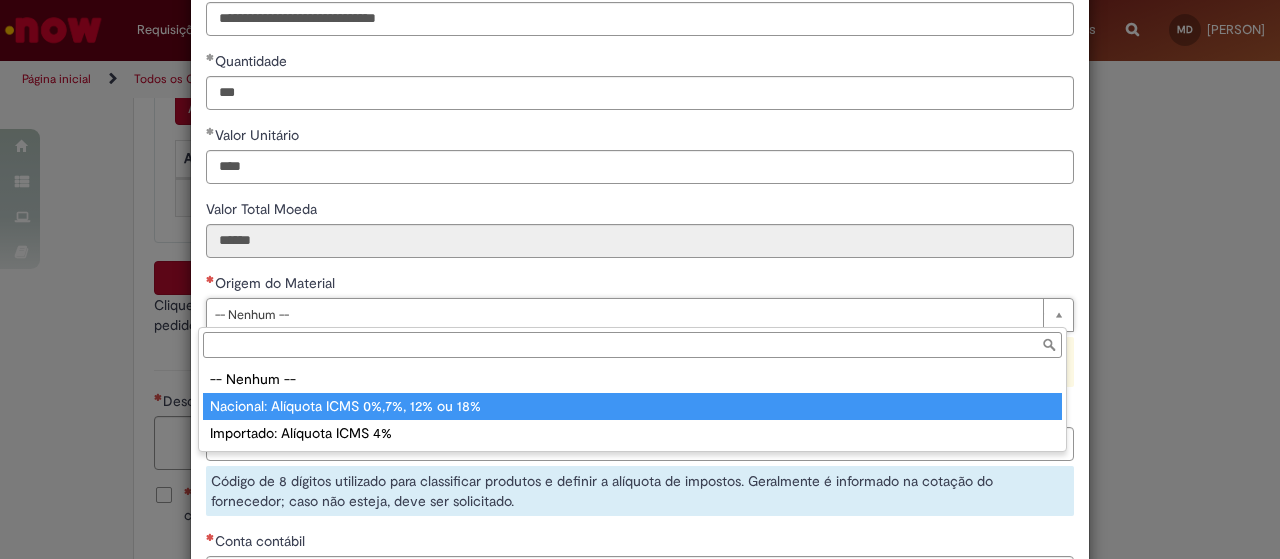 type on "**********" 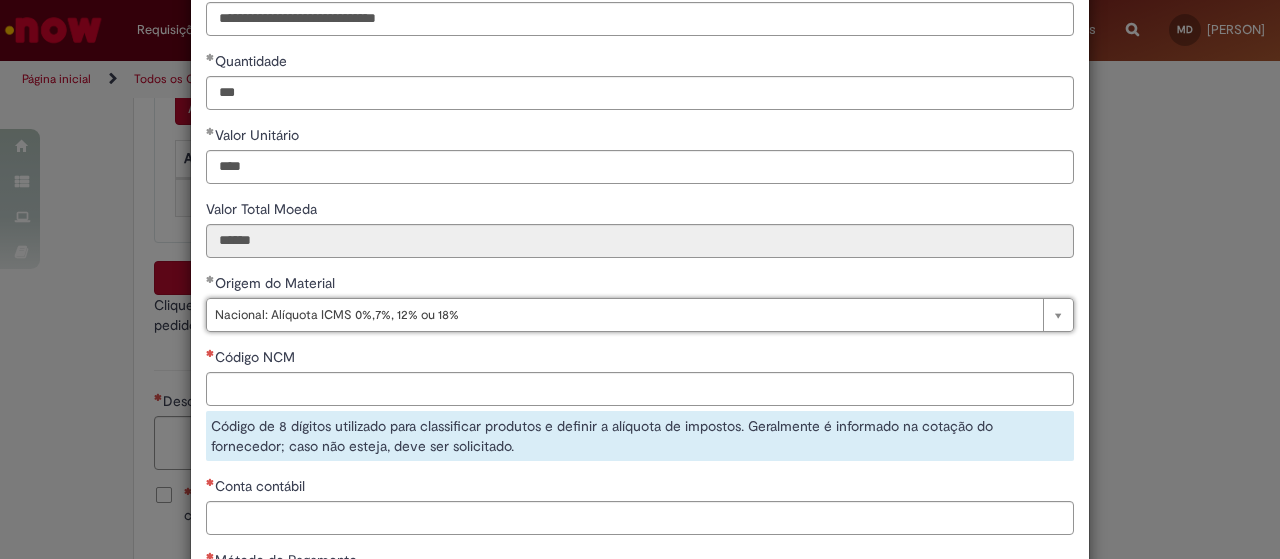 scroll, scrollTop: 0, scrollLeft: 0, axis: both 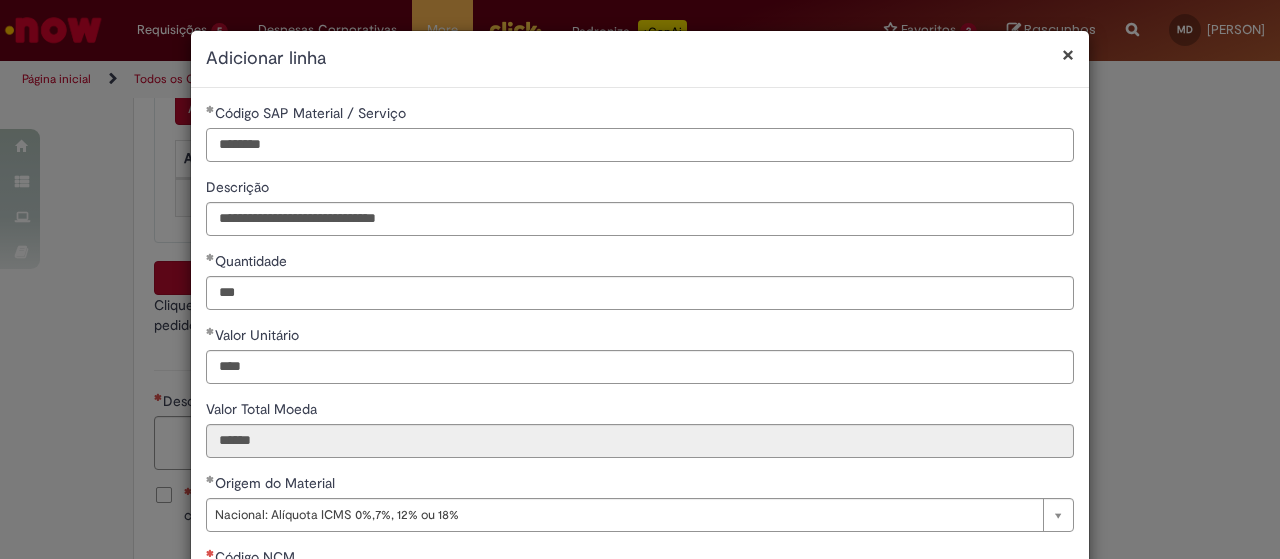 drag, startPoint x: 284, startPoint y: 147, endPoint x: 175, endPoint y: 145, distance: 109.01835 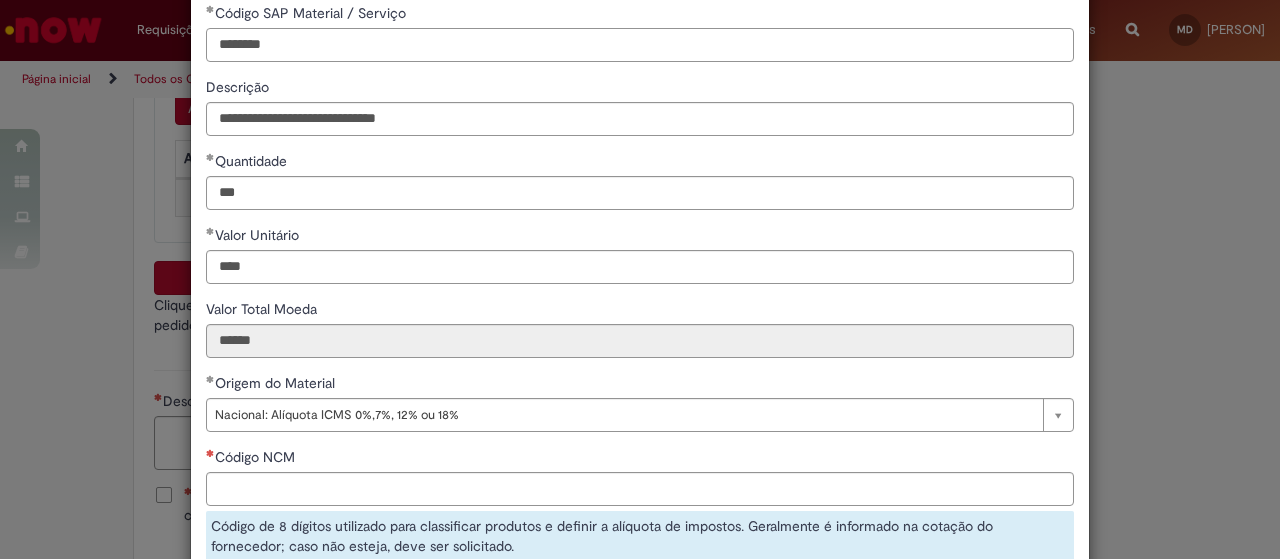scroll, scrollTop: 200, scrollLeft: 0, axis: vertical 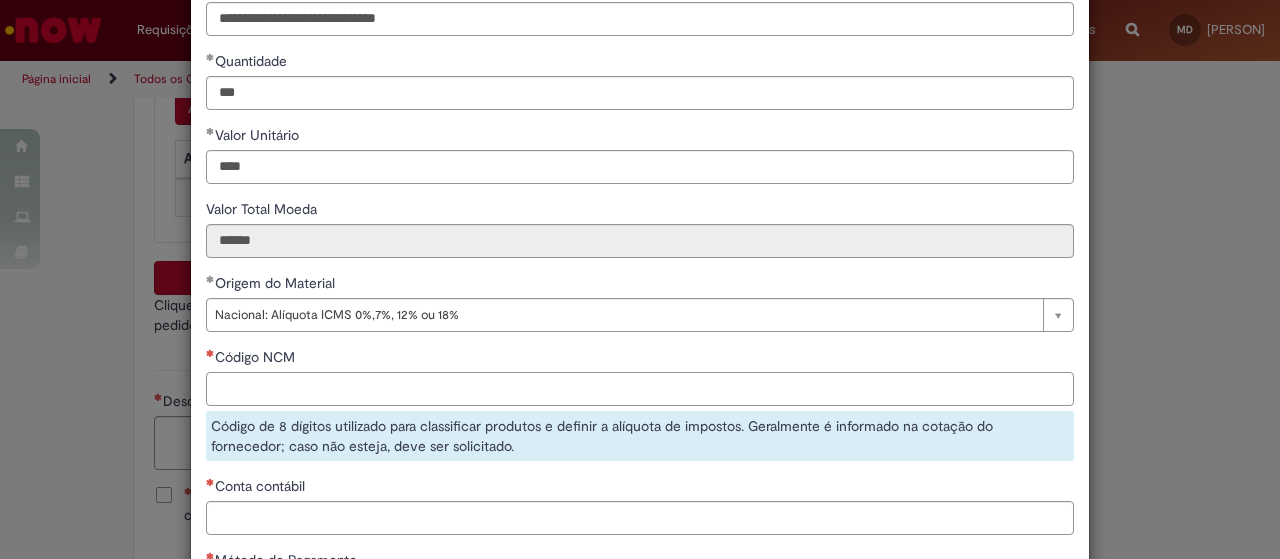 click on "Código NCM" at bounding box center [640, 389] 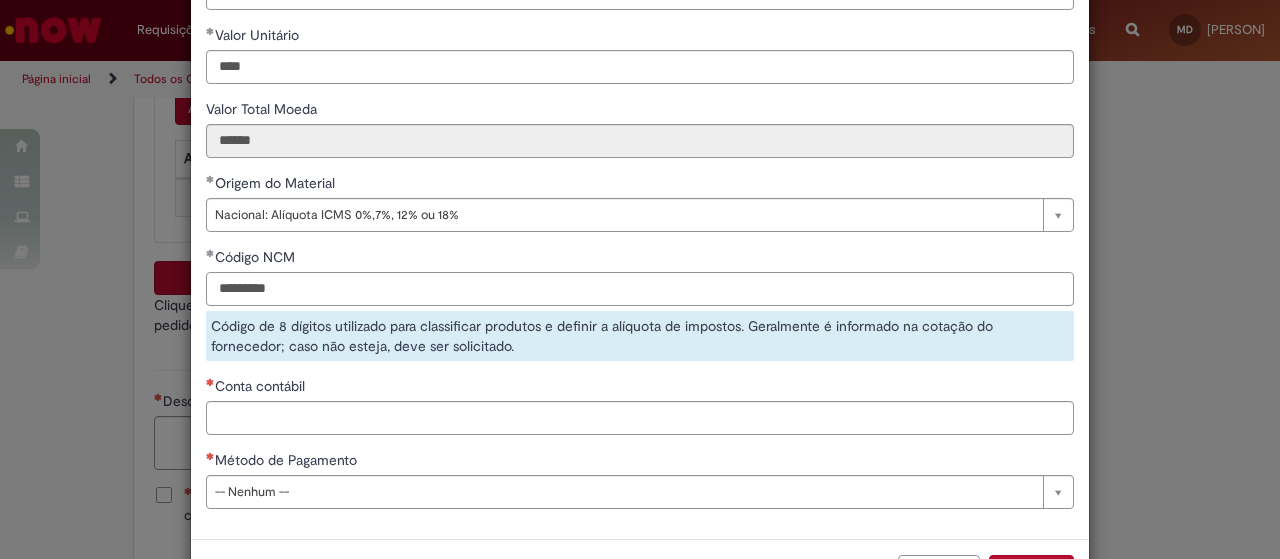 scroll, scrollTop: 373, scrollLeft: 0, axis: vertical 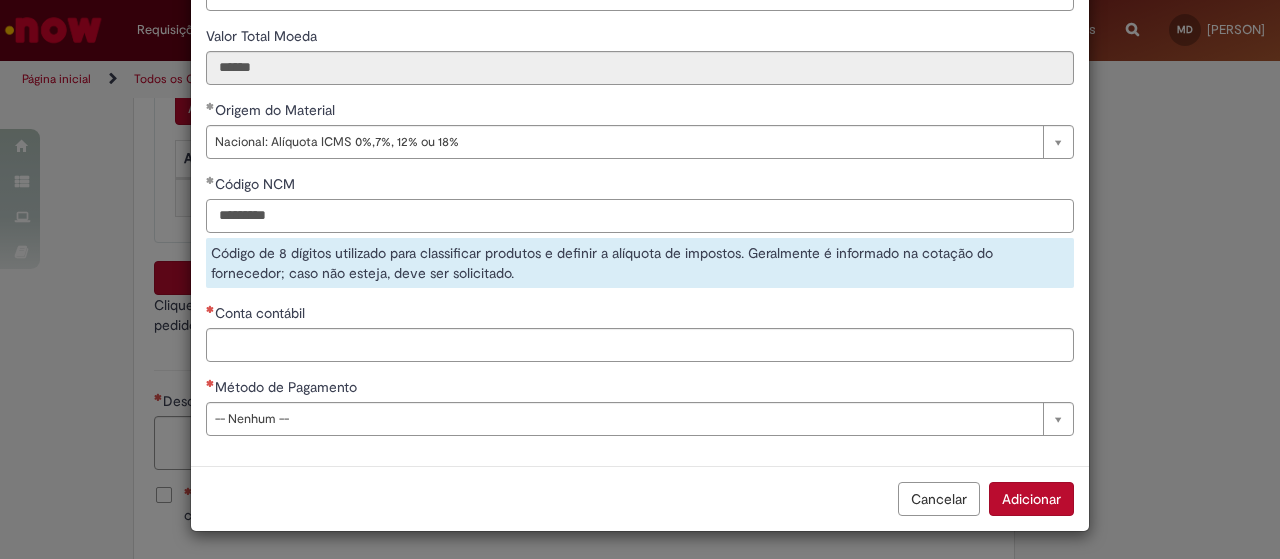 type on "*********" 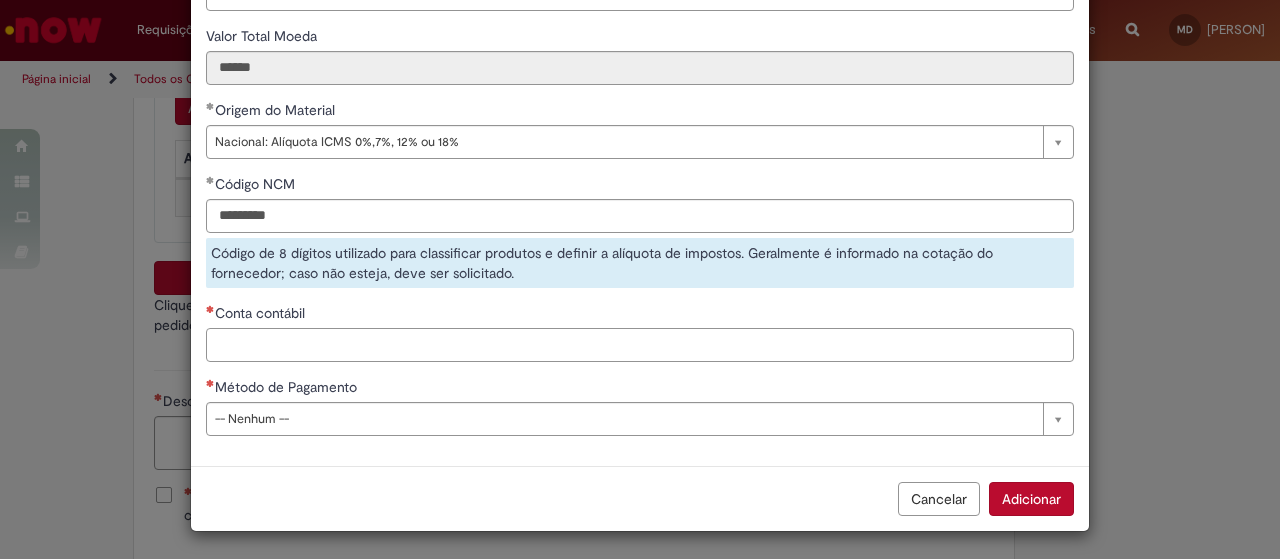 click on "Conta contábil" at bounding box center (640, 332) 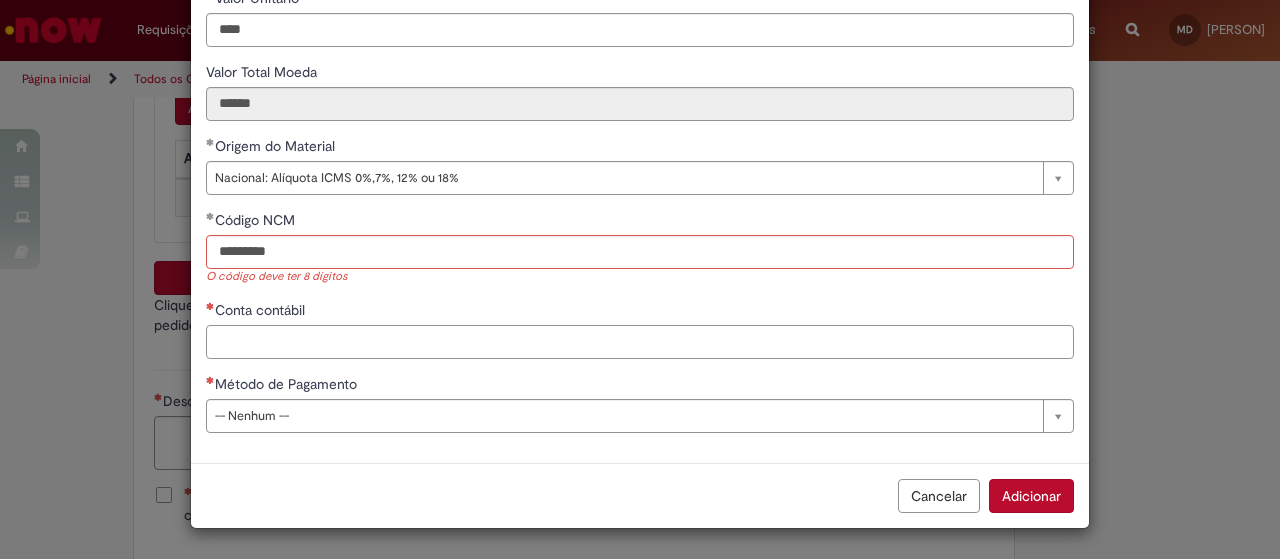 scroll, scrollTop: 318, scrollLeft: 0, axis: vertical 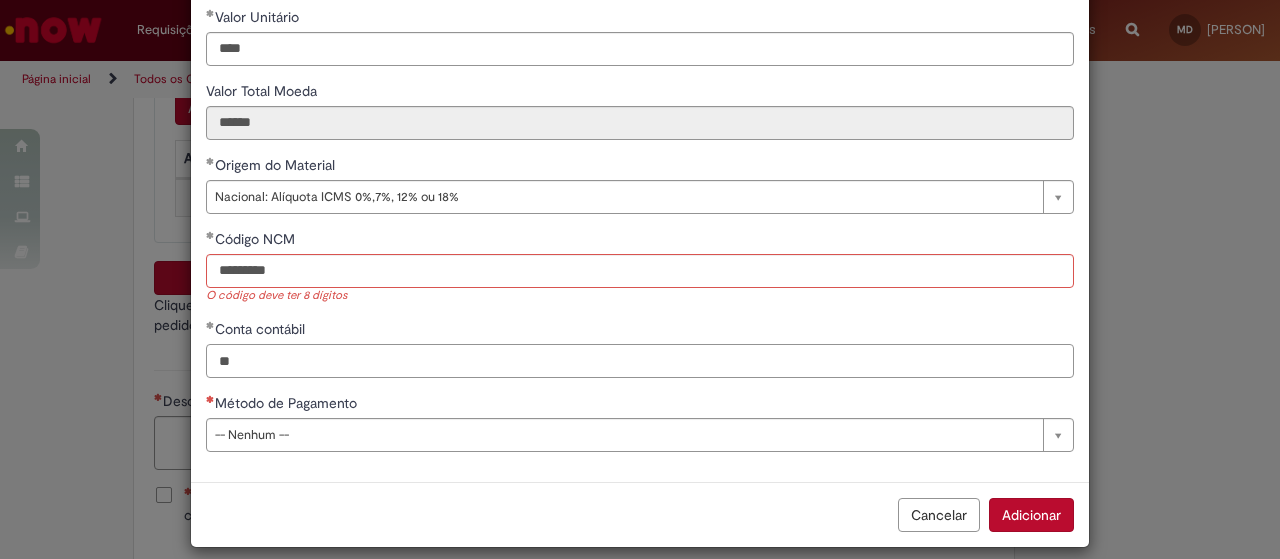 type on "*" 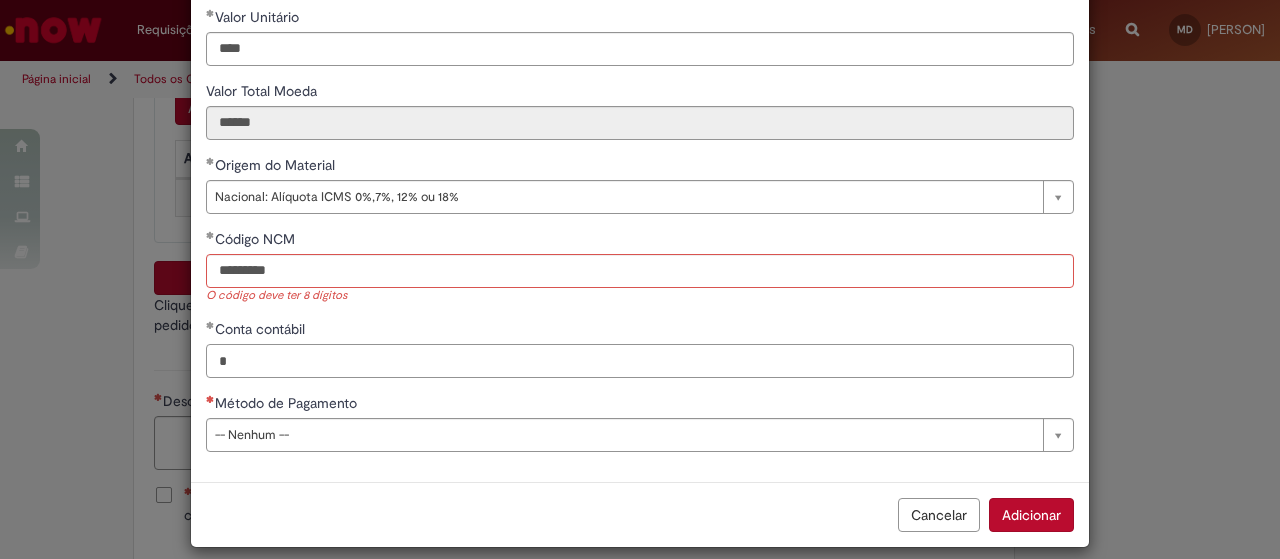type 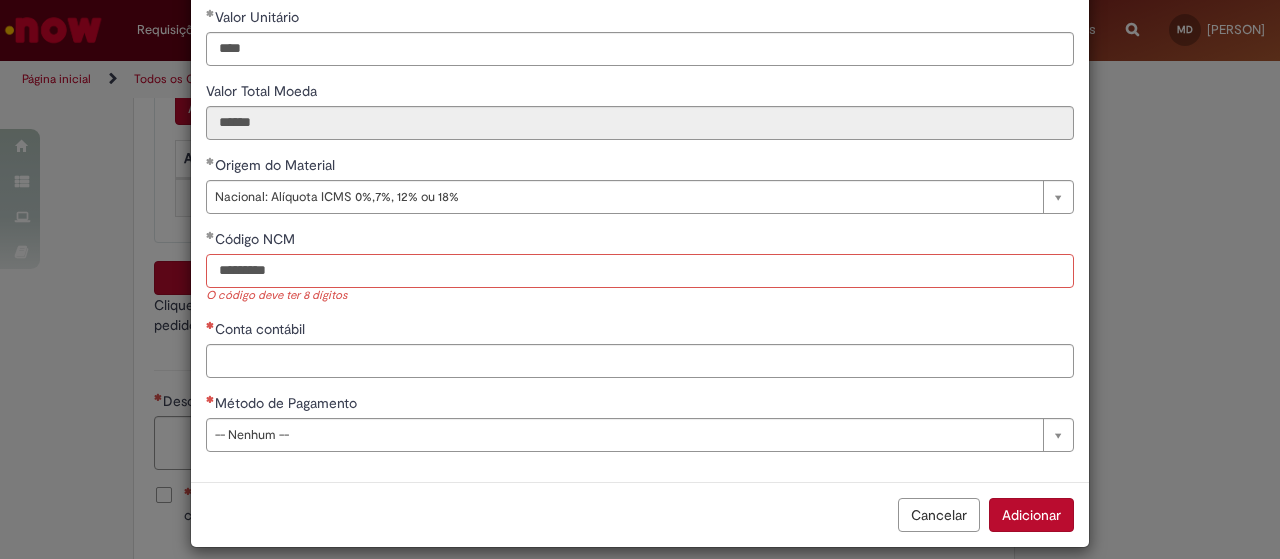 drag, startPoint x: 301, startPoint y: 265, endPoint x: 76, endPoint y: 293, distance: 226.73553 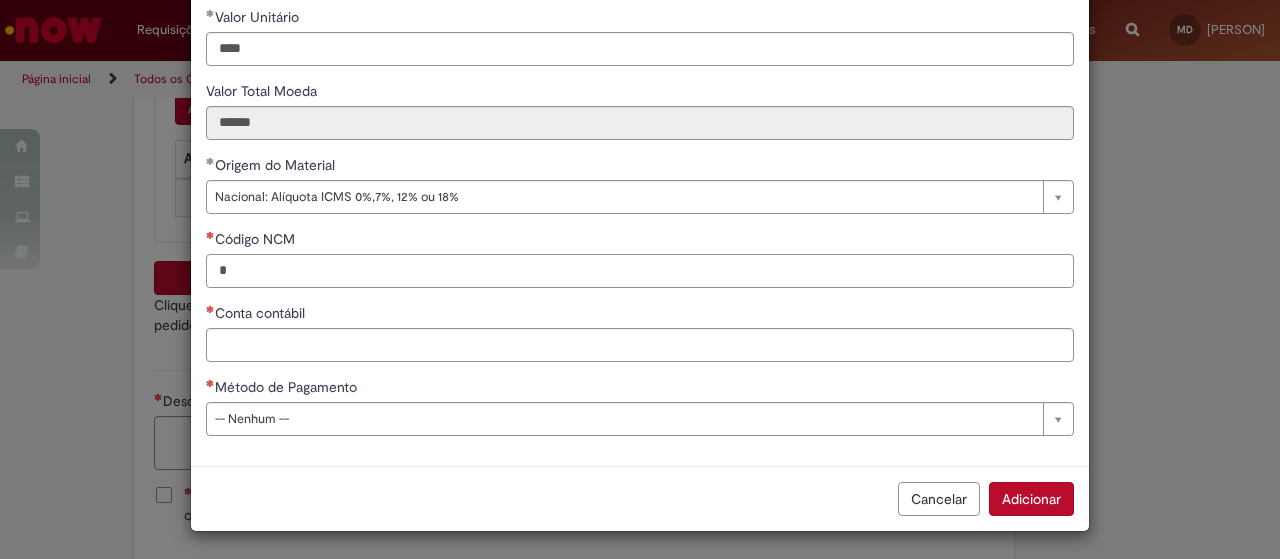 paste on "********" 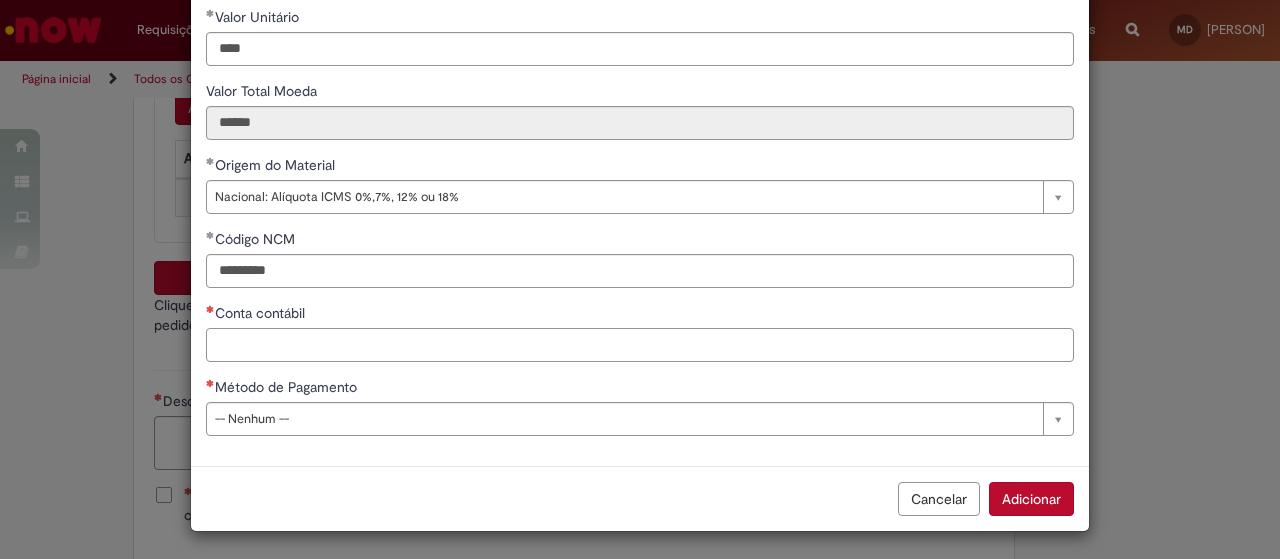 click on "Conta contábil" at bounding box center [640, 345] 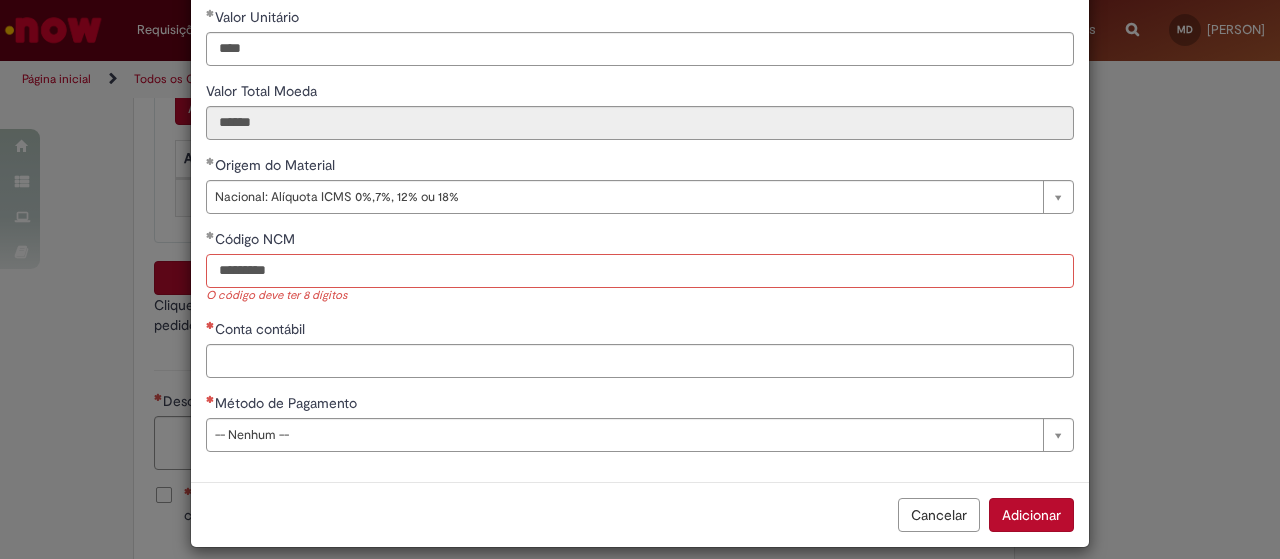 click on "********" at bounding box center [640, 271] 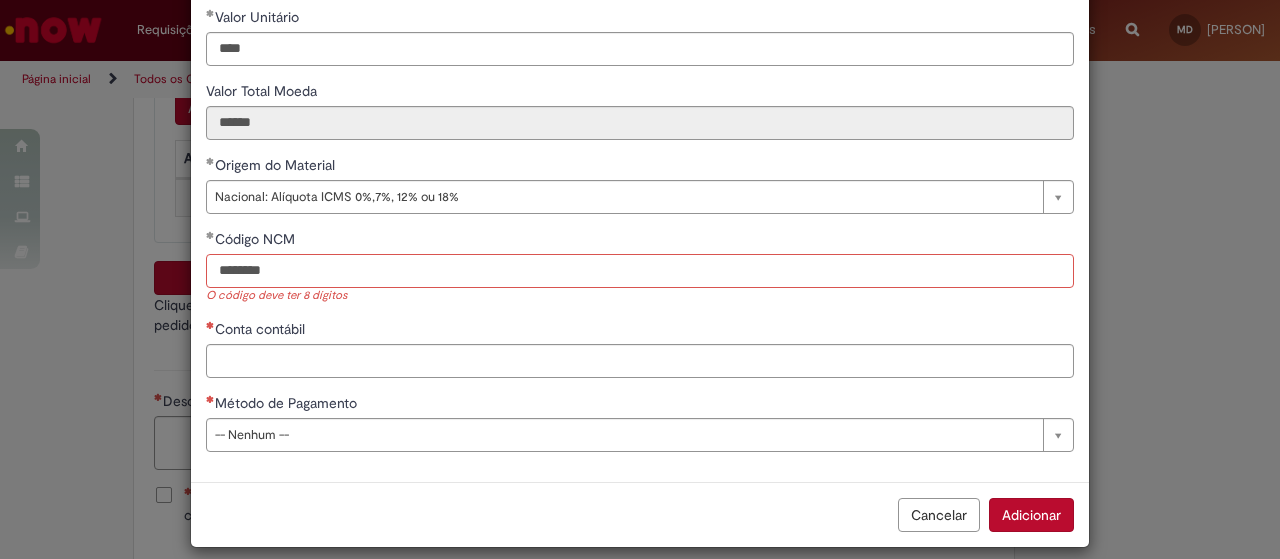 type on "********" 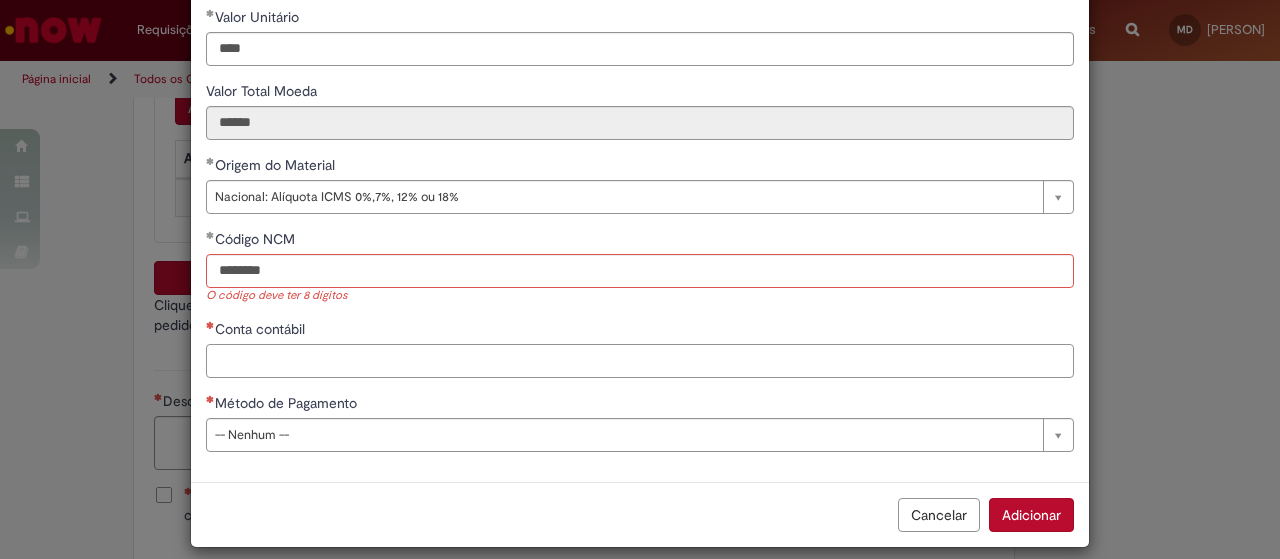 click on "Conta contábil" at bounding box center [640, 361] 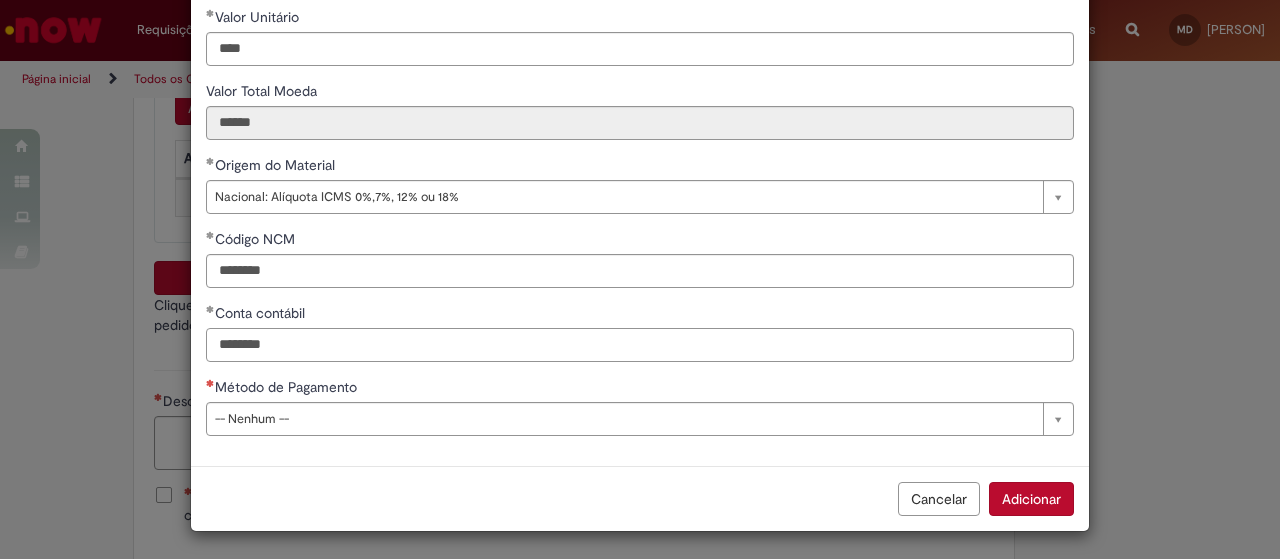type on "********" 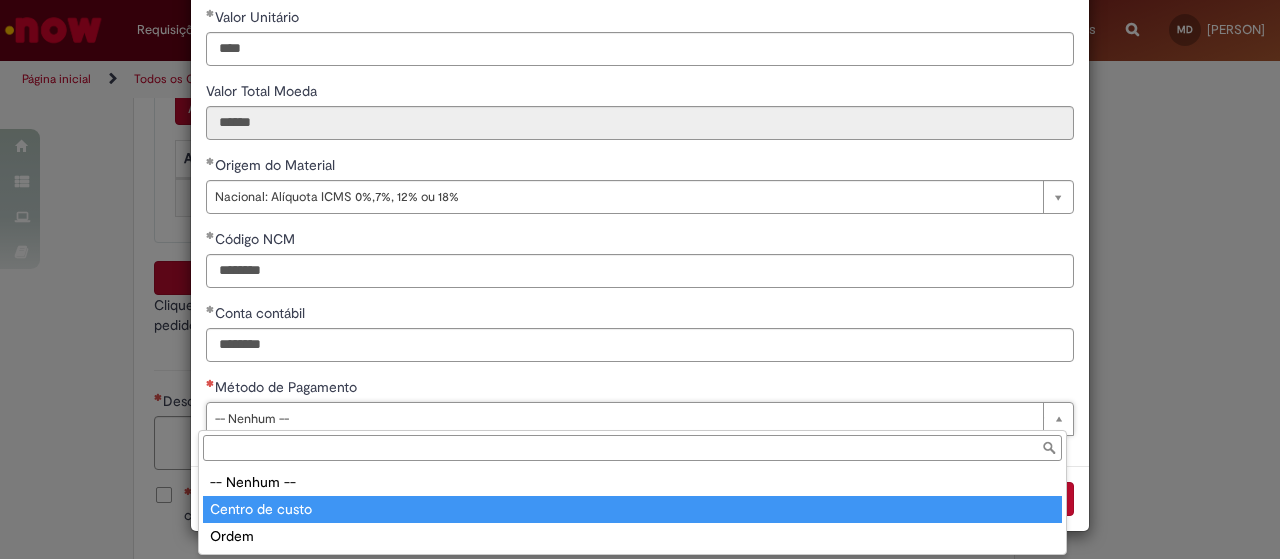 type on "**********" 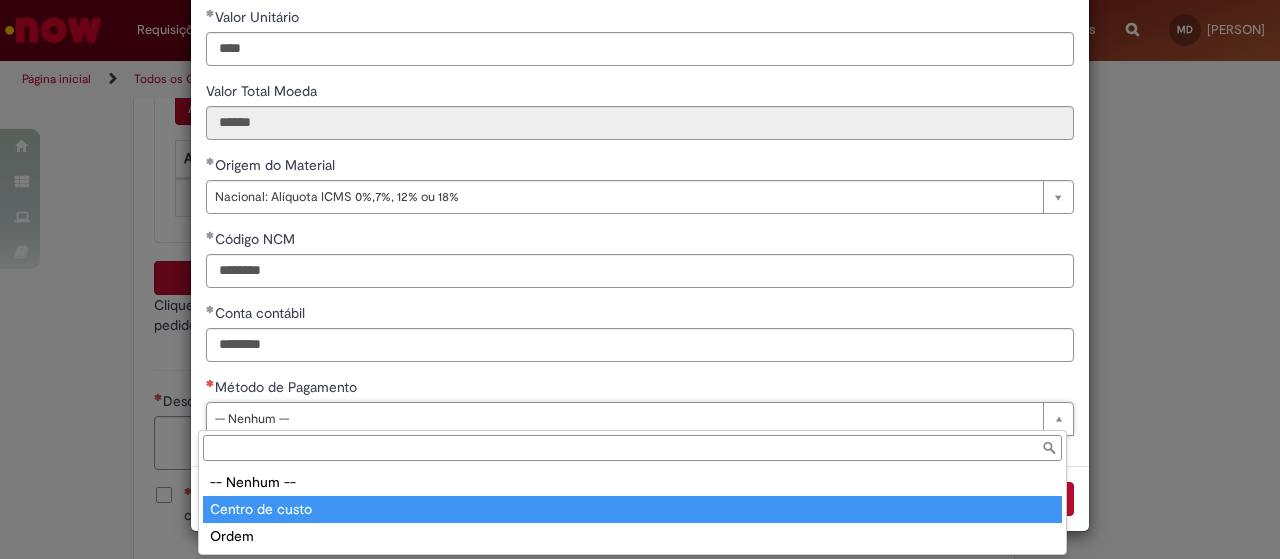 select on "**********" 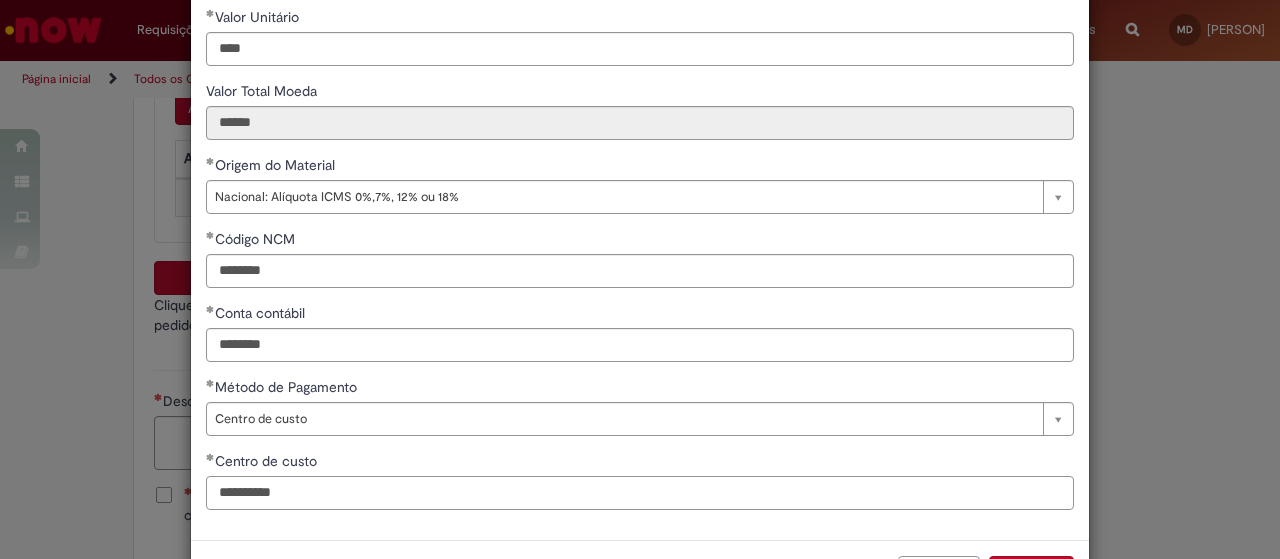 scroll, scrollTop: 392, scrollLeft: 0, axis: vertical 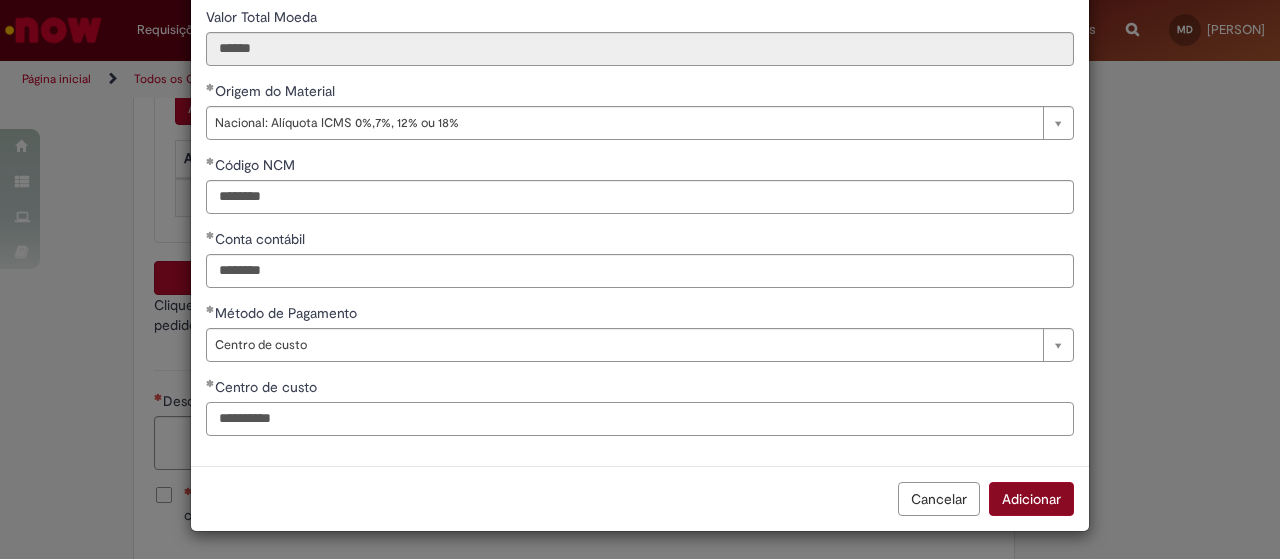 type on "**********" 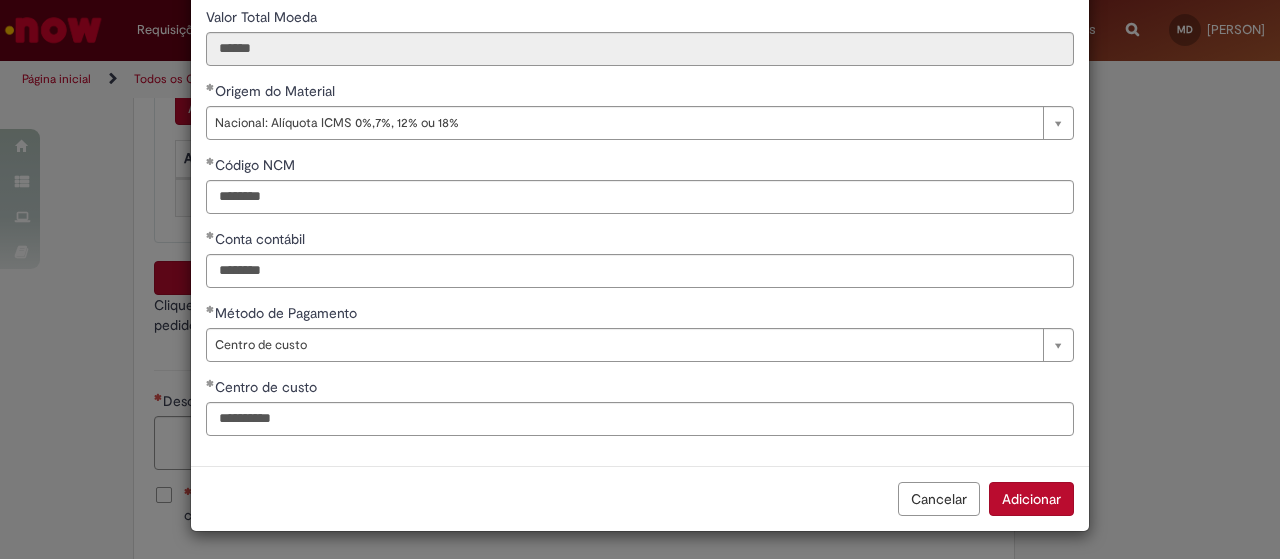 click on "Adicionar" at bounding box center [1031, 499] 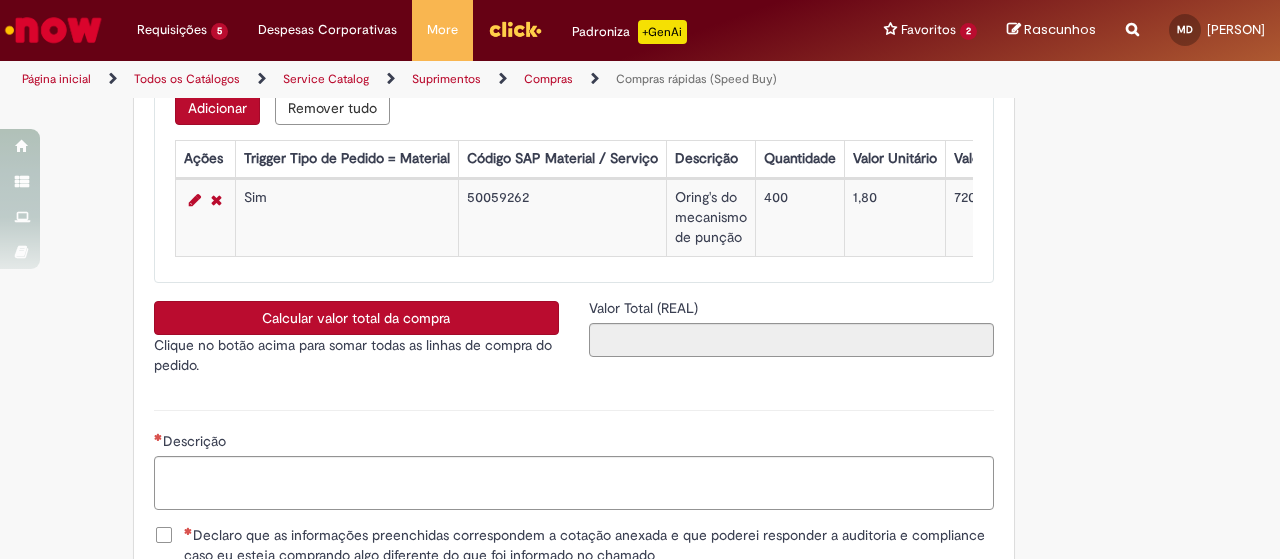 click on "Calcular valor total da compra" at bounding box center (356, 318) 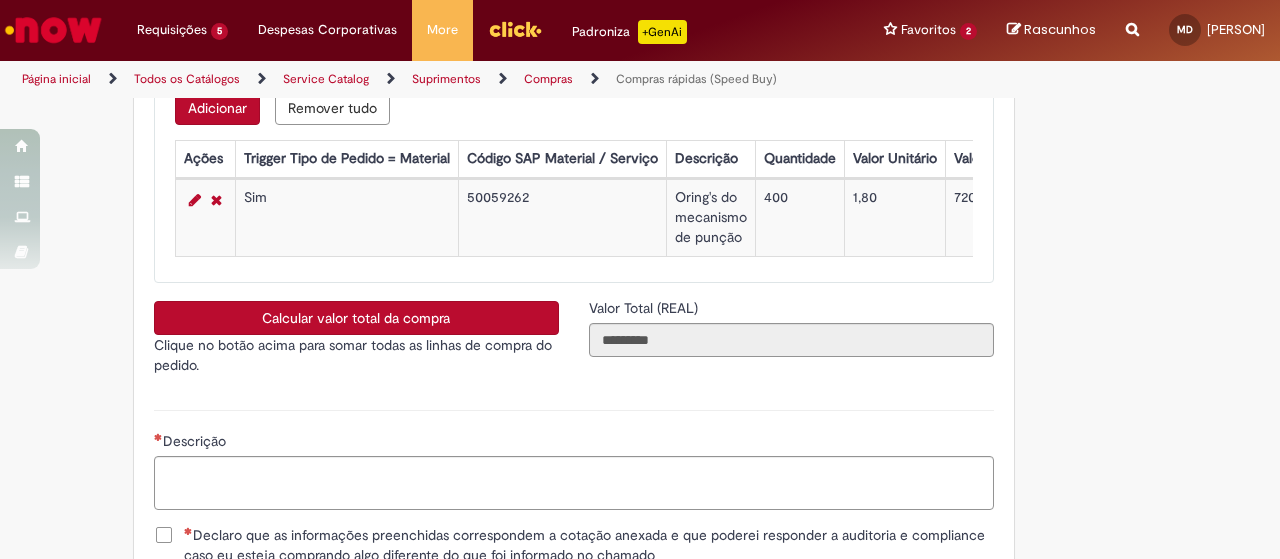scroll, scrollTop: 3600, scrollLeft: 0, axis: vertical 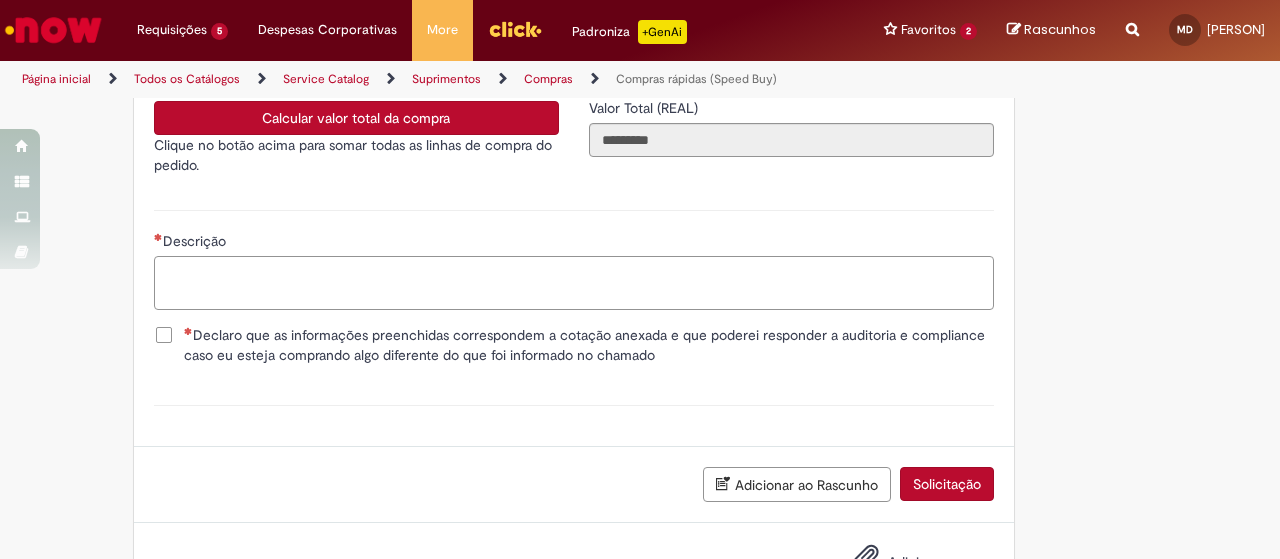 click on "Descrição" at bounding box center (574, 282) 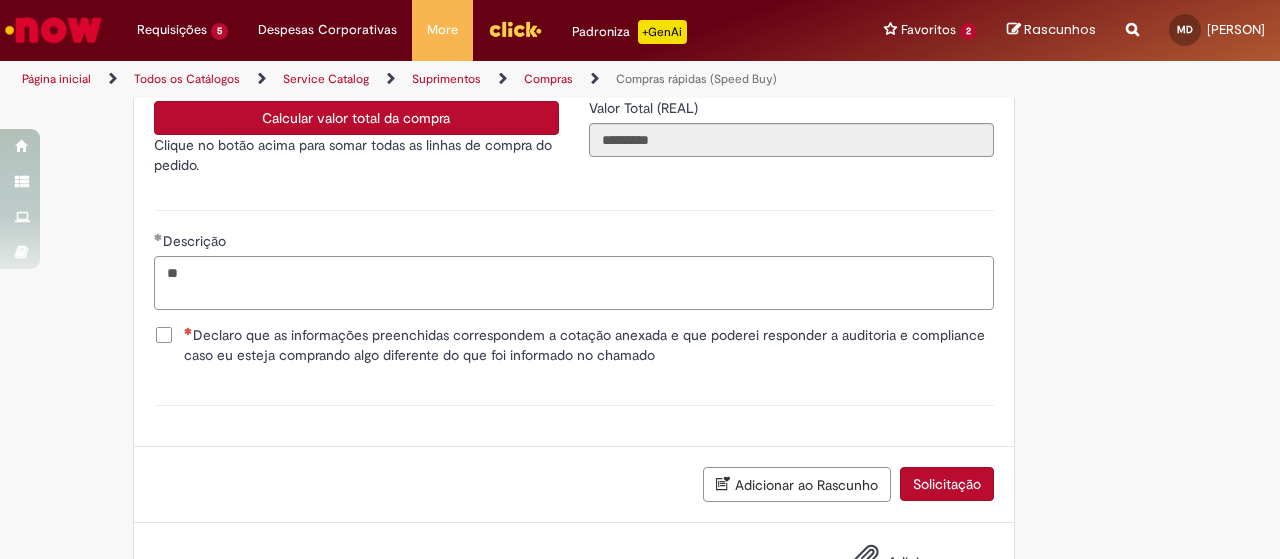 type on "*" 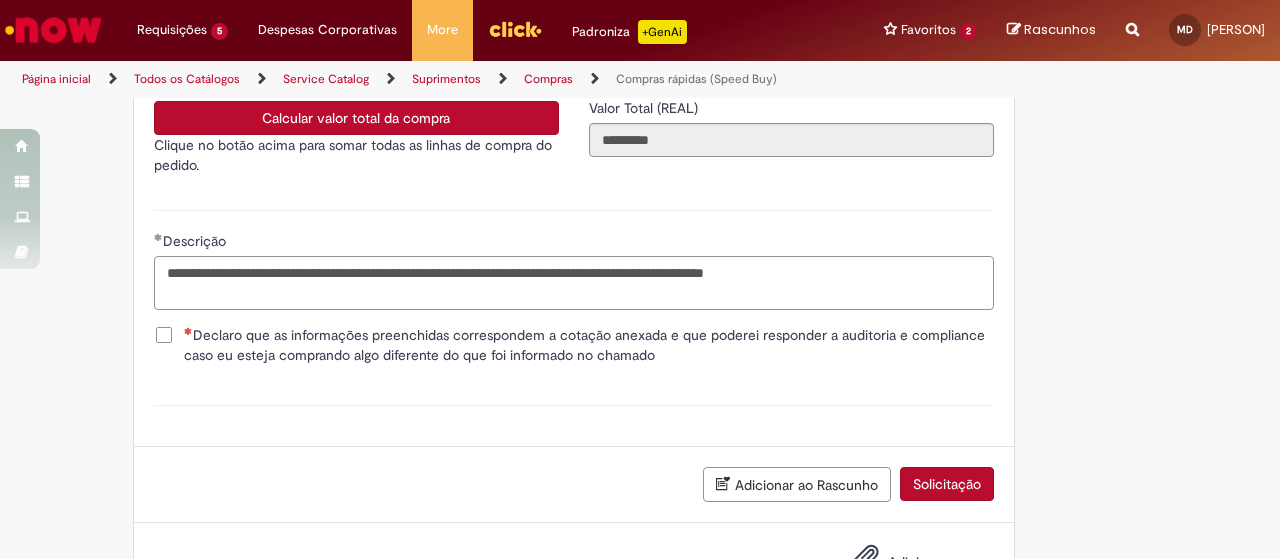 type on "**********" 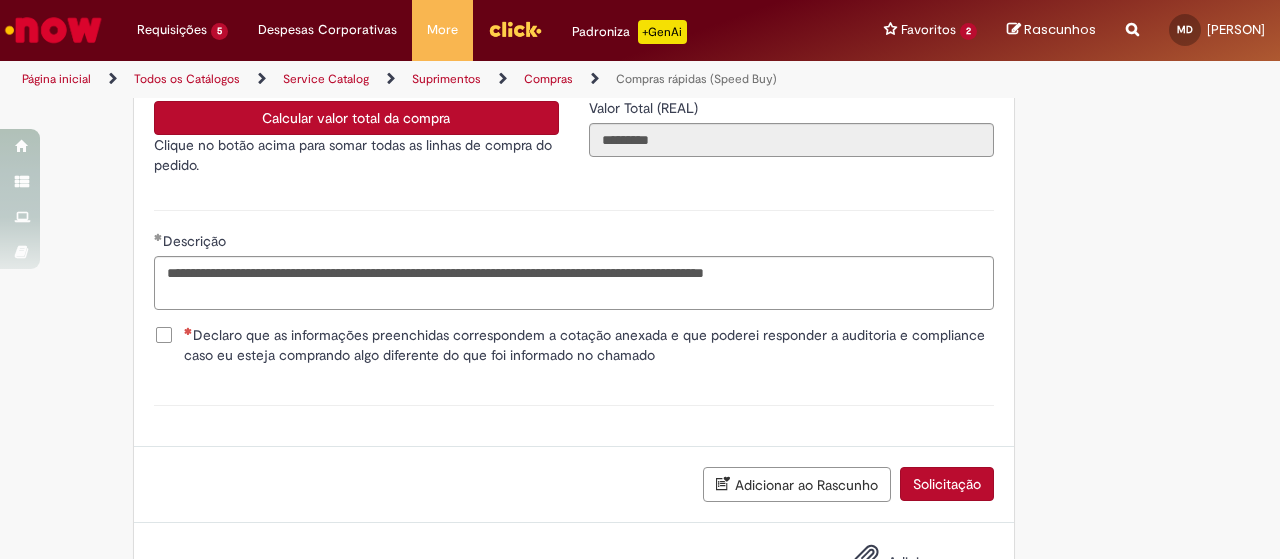 click on "Declaro que as informações preenchidas correspondem a cotação anexada e que poderei responder a auditoria e compliance caso eu esteja comprando algo diferente do que foi informado no chamado" at bounding box center [574, 347] 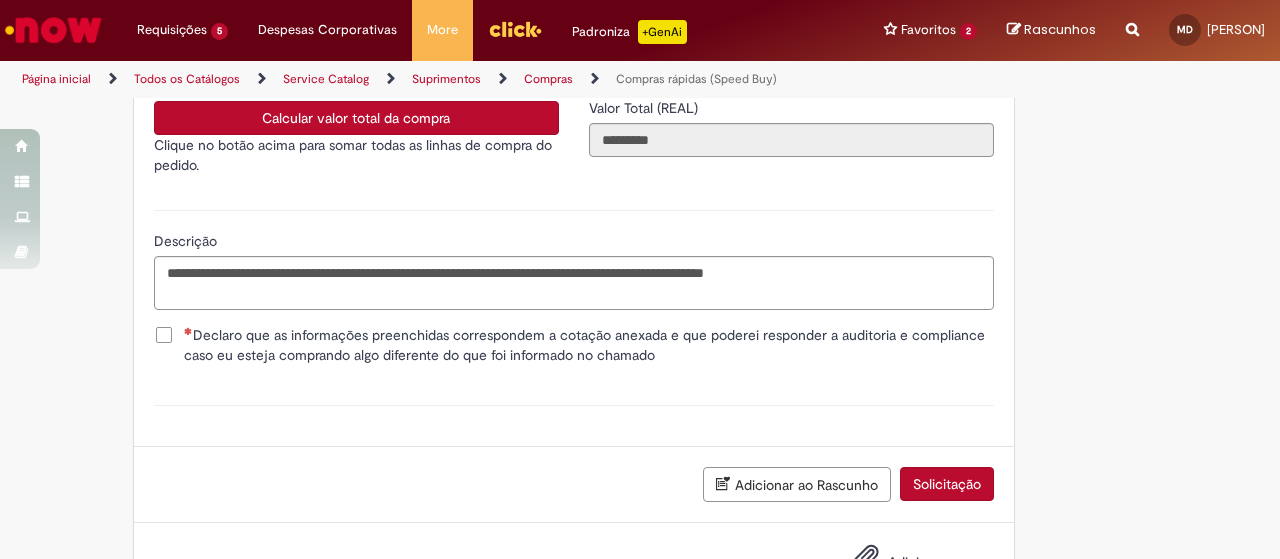 click on "Declaro que as informações preenchidas correspondem a cotação anexada e que poderei responder a auditoria e compliance caso eu esteja comprando algo diferente do que foi informado no chamado" at bounding box center [574, 345] 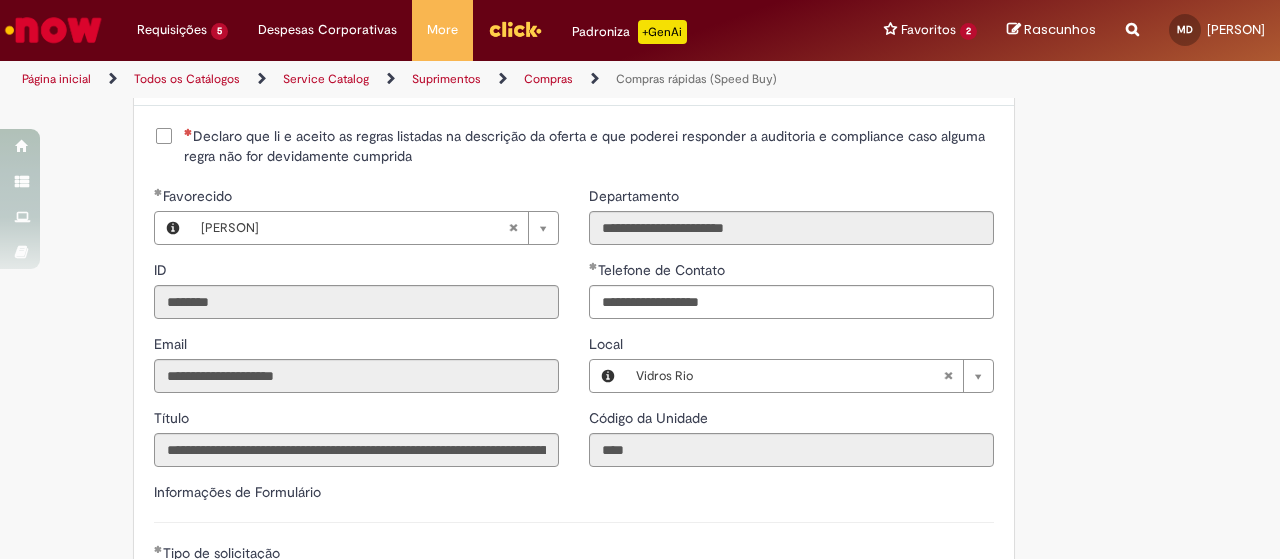 scroll, scrollTop: 2200, scrollLeft: 0, axis: vertical 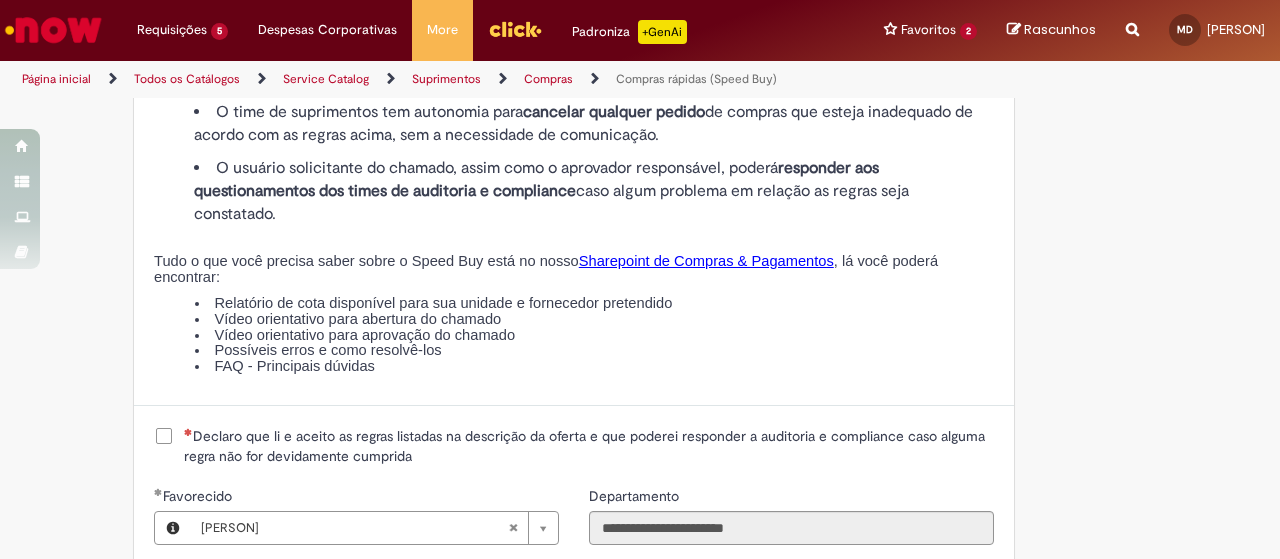 click on "Declaro que li e aceito as regras listadas na descrição da oferta e que poderei responder a auditoria e compliance caso alguma regra não for devidamente cumprida" at bounding box center (589, 446) 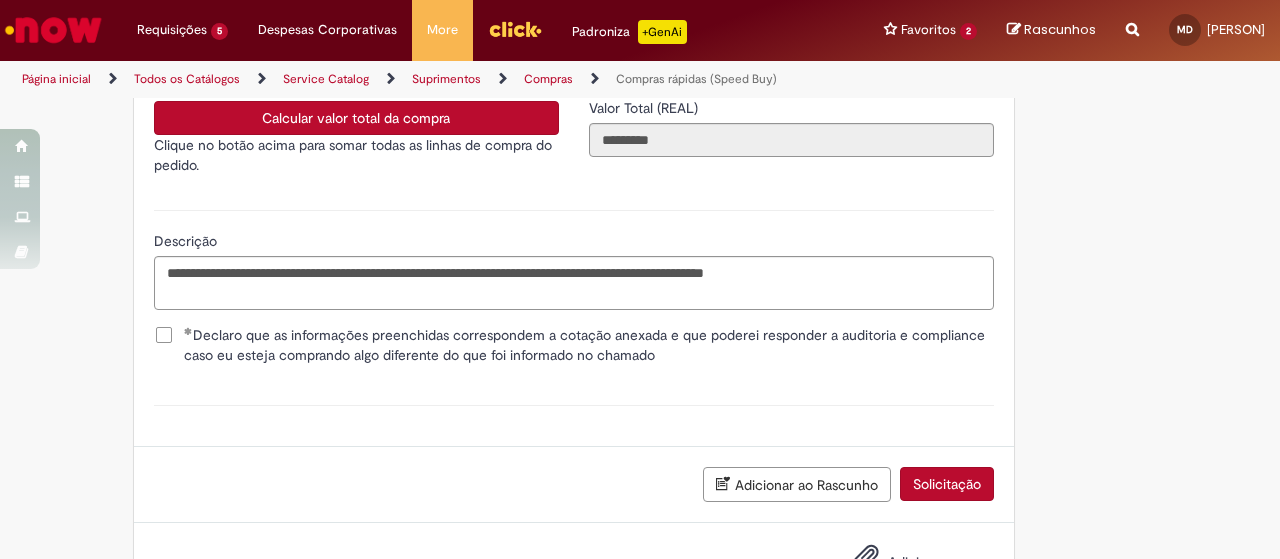 scroll, scrollTop: 3689, scrollLeft: 0, axis: vertical 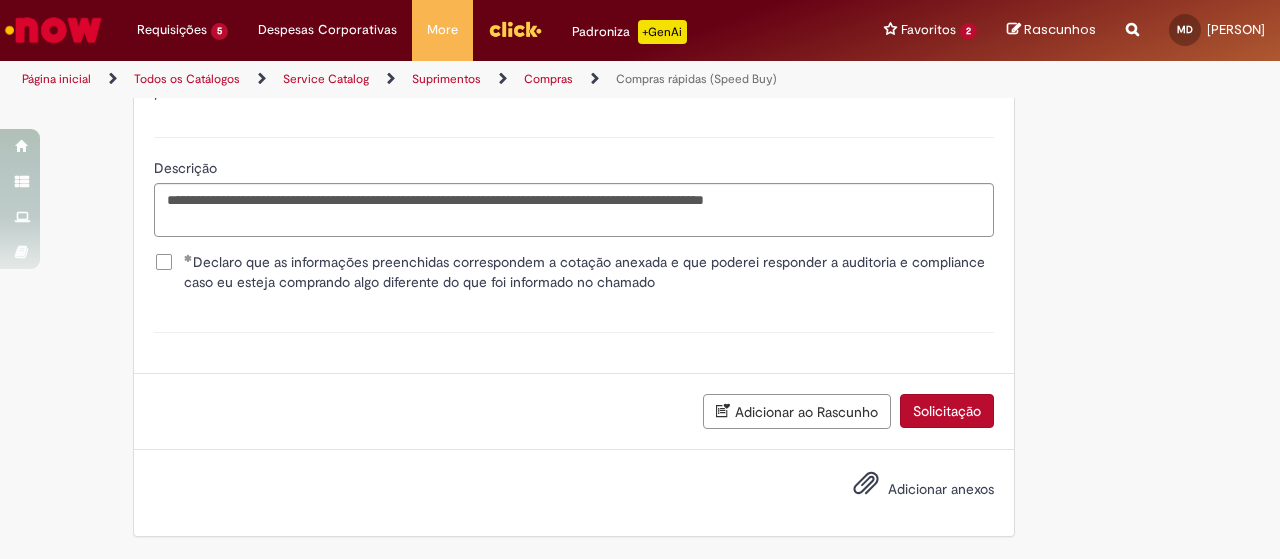 click on "Adicionar anexos" at bounding box center [866, 488] 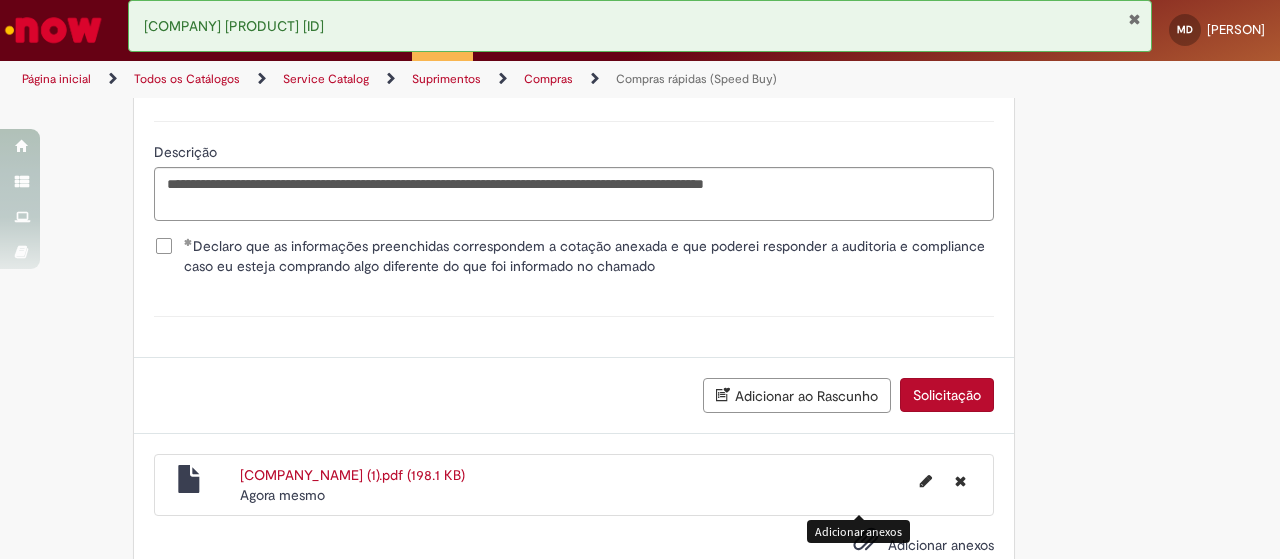 click on "Solicitação" at bounding box center (947, 395) 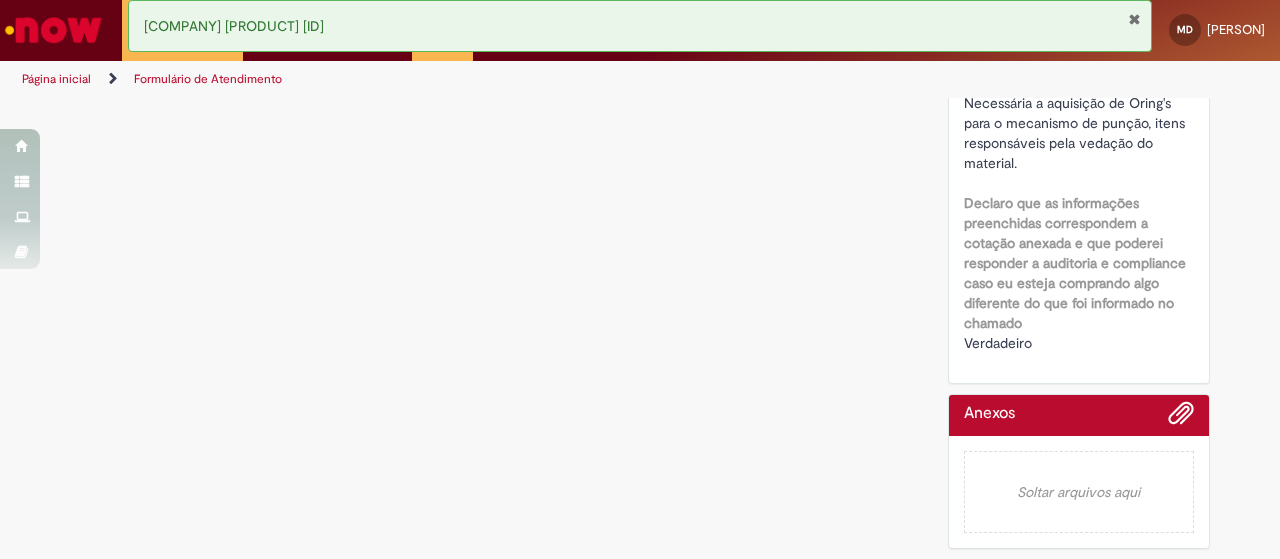 scroll, scrollTop: 0, scrollLeft: 0, axis: both 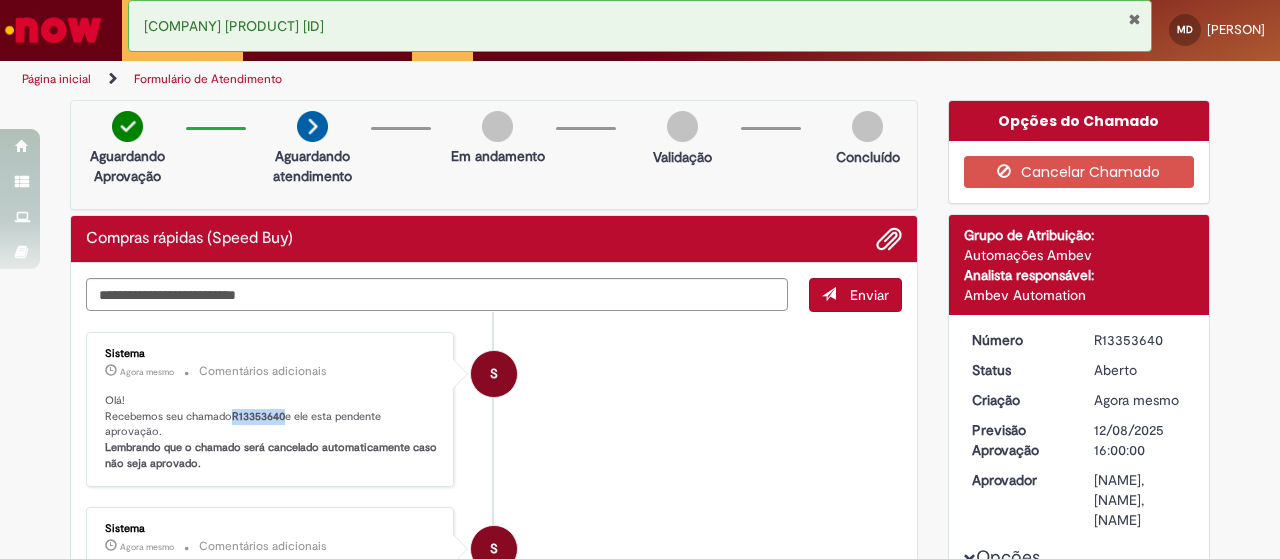 drag, startPoint x: 224, startPoint y: 409, endPoint x: 283, endPoint y: 415, distance: 59.3043 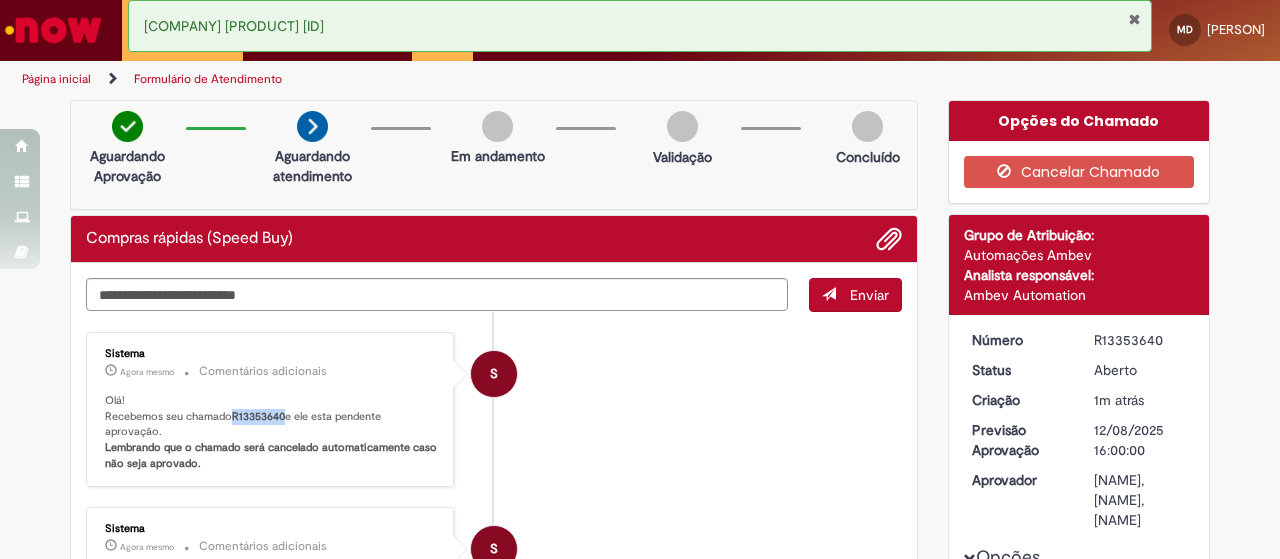 copy on "R13353640" 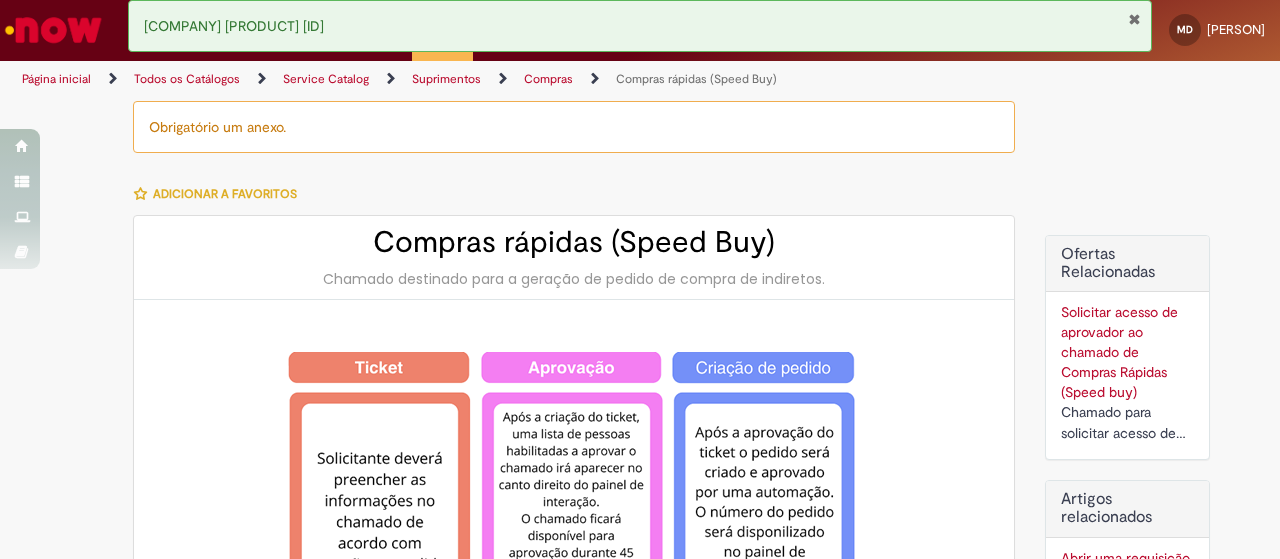 type on "********" 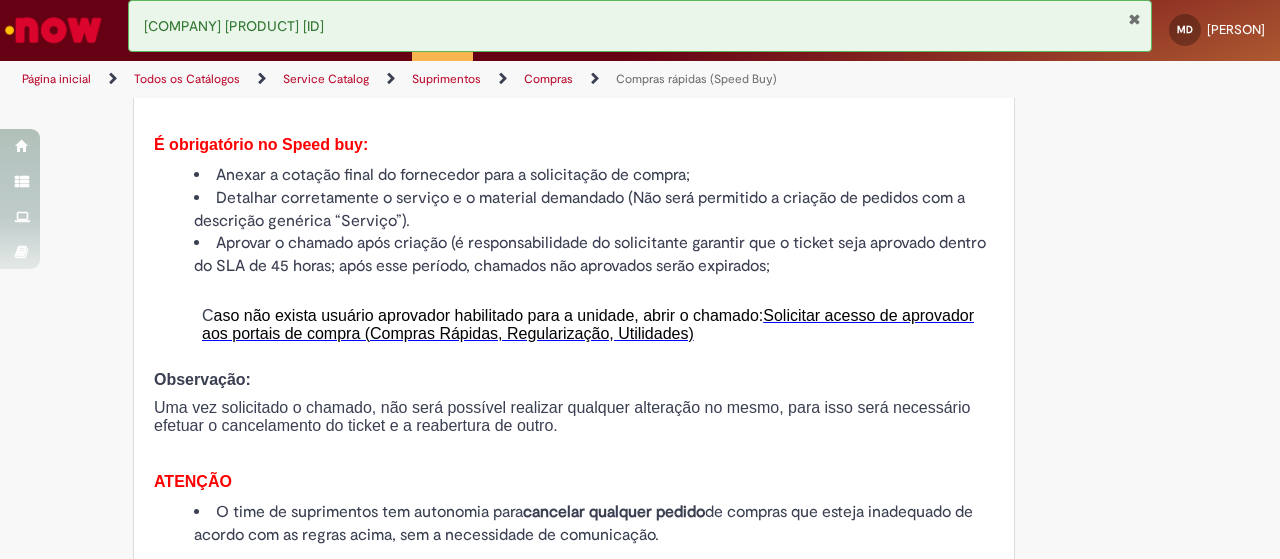 scroll, scrollTop: 2200, scrollLeft: 0, axis: vertical 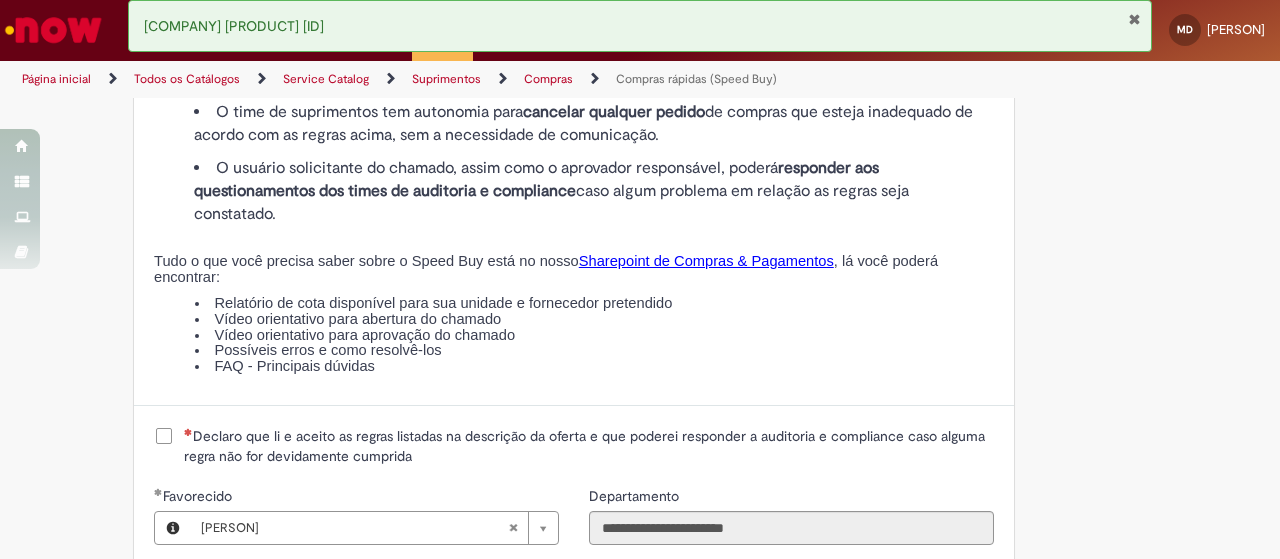 click on "Declaro que li e aceito as regras listadas na descrição da oferta e que poderei responder a auditoria e compliance caso alguma regra não for devidamente cumprida" at bounding box center [589, 446] 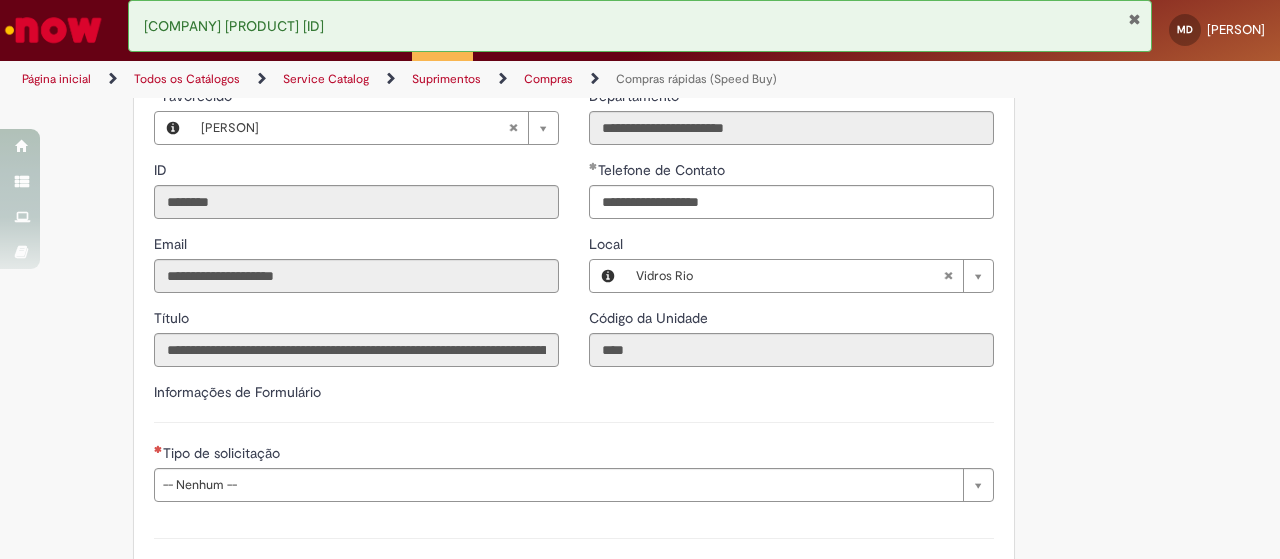 scroll, scrollTop: 2700, scrollLeft: 0, axis: vertical 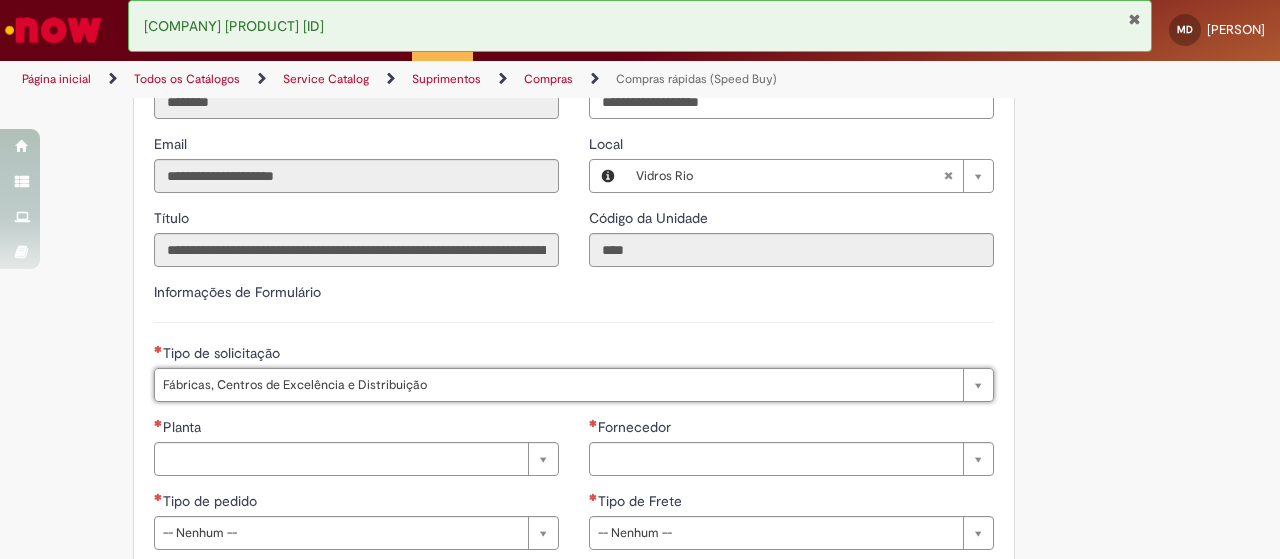 type on "**********" 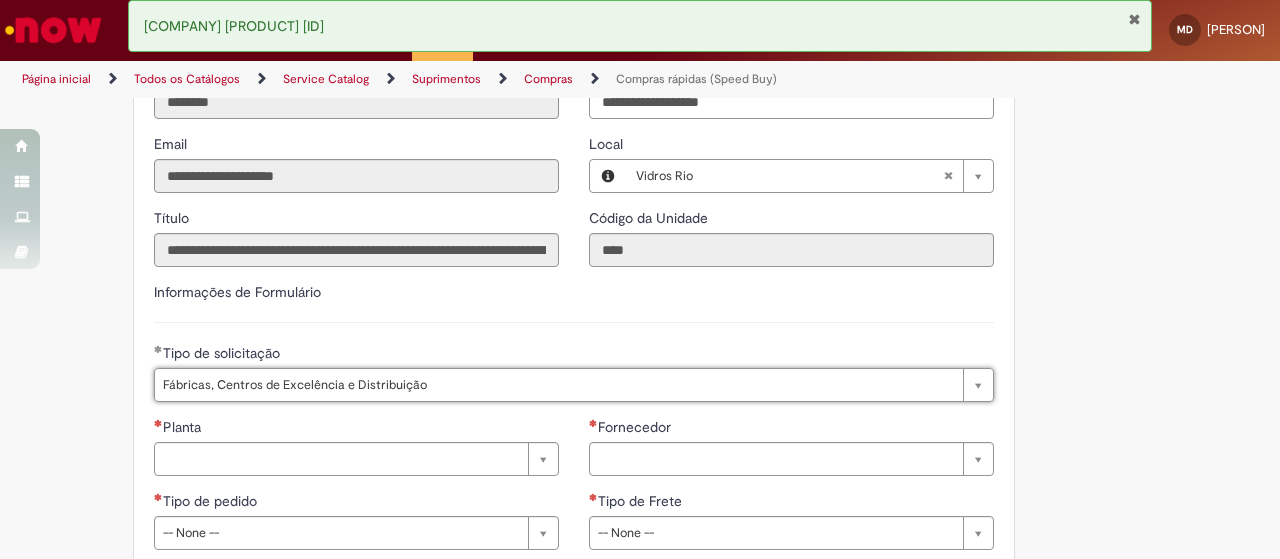 scroll, scrollTop: 2900, scrollLeft: 0, axis: vertical 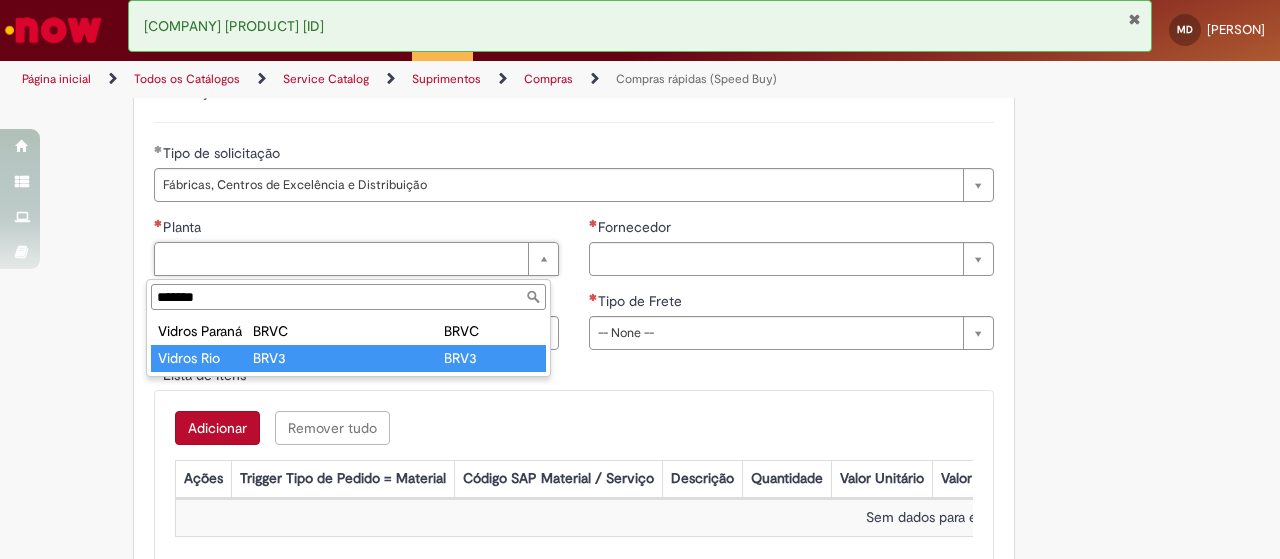 type on "******" 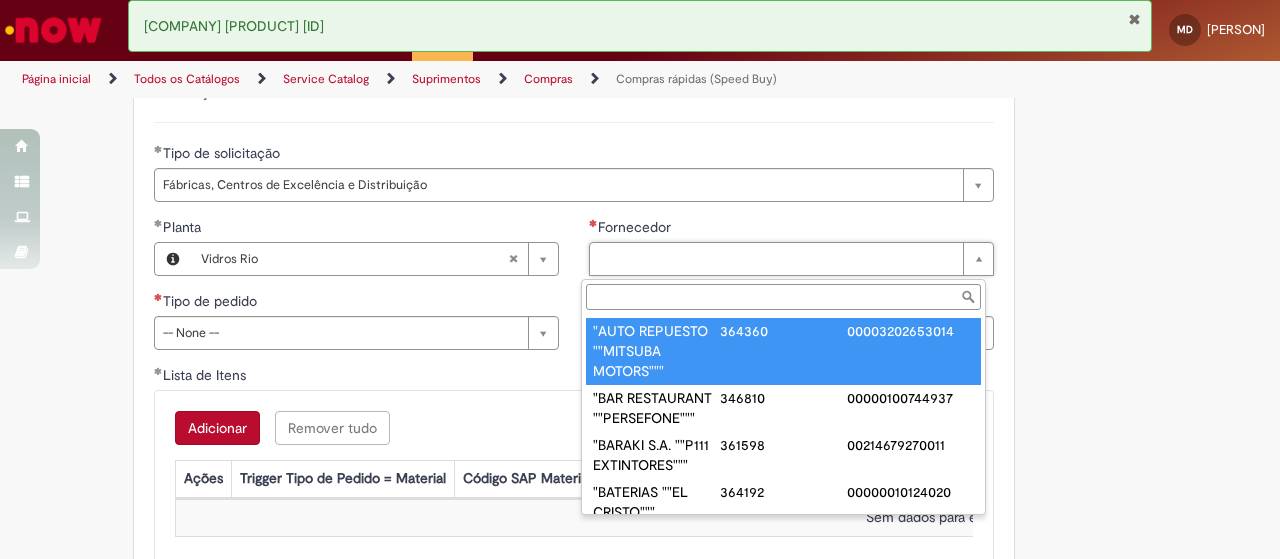 paste on "**********" 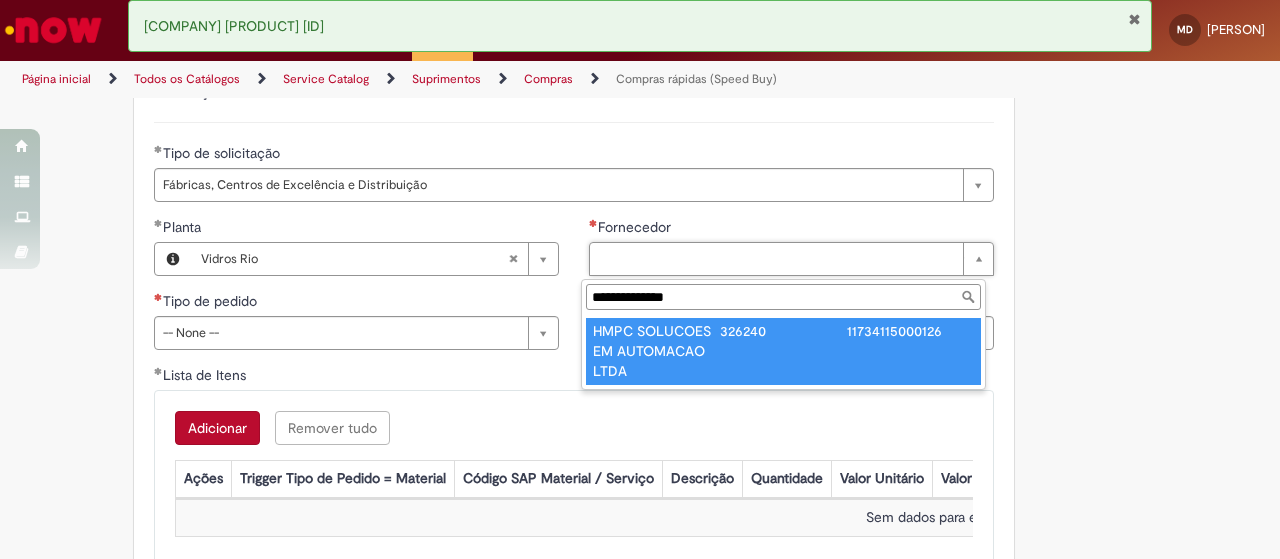 type on "**********" 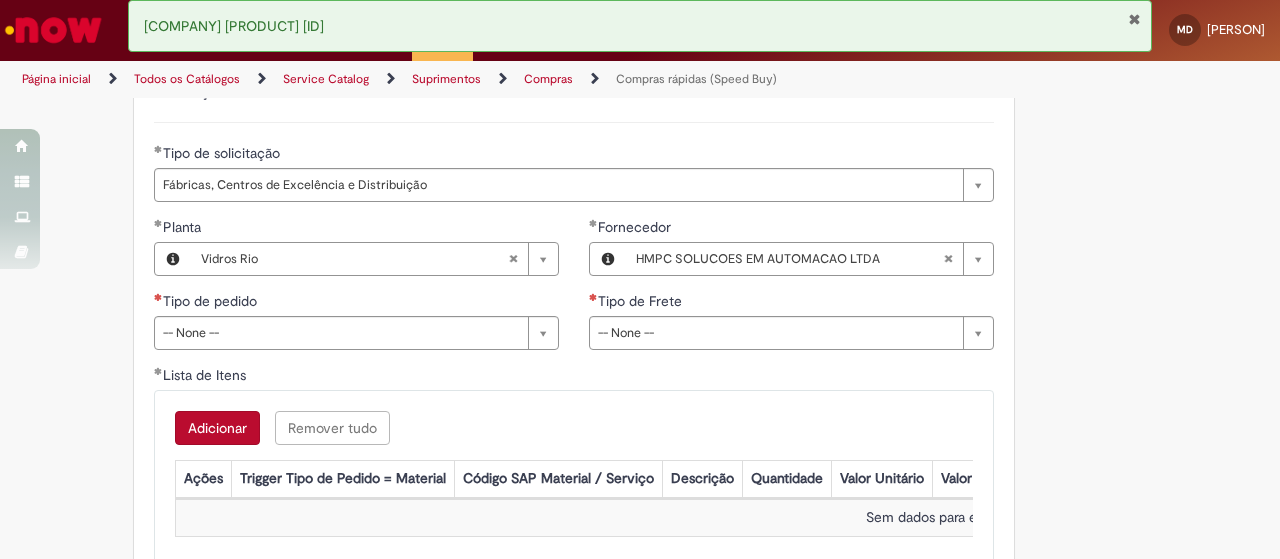 click on "Tipo de pedido" at bounding box center [356, 303] 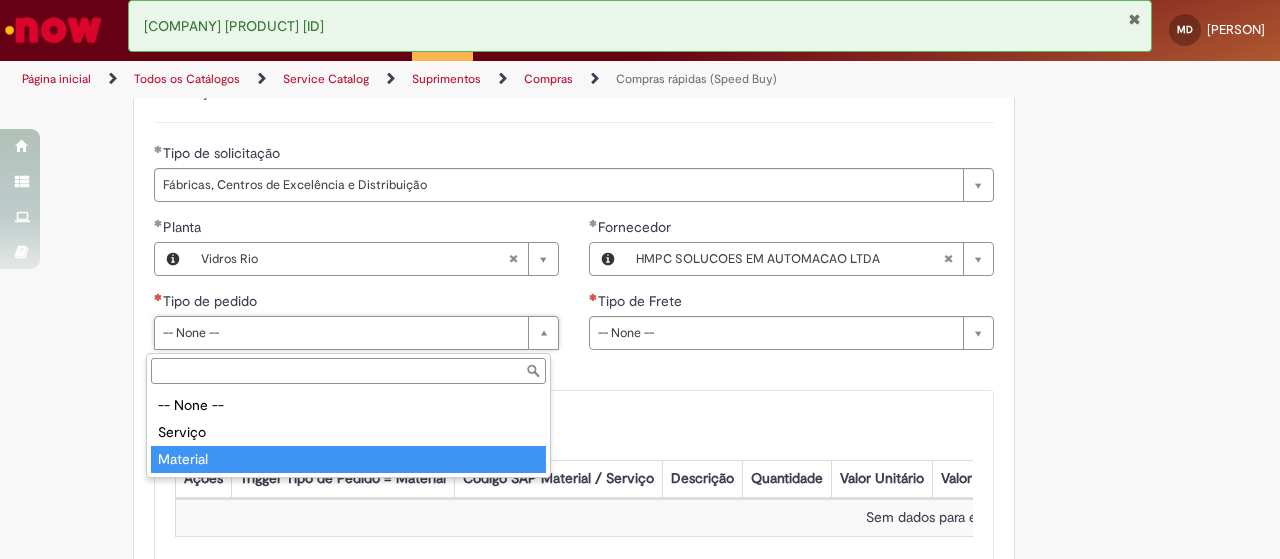 type on "********" 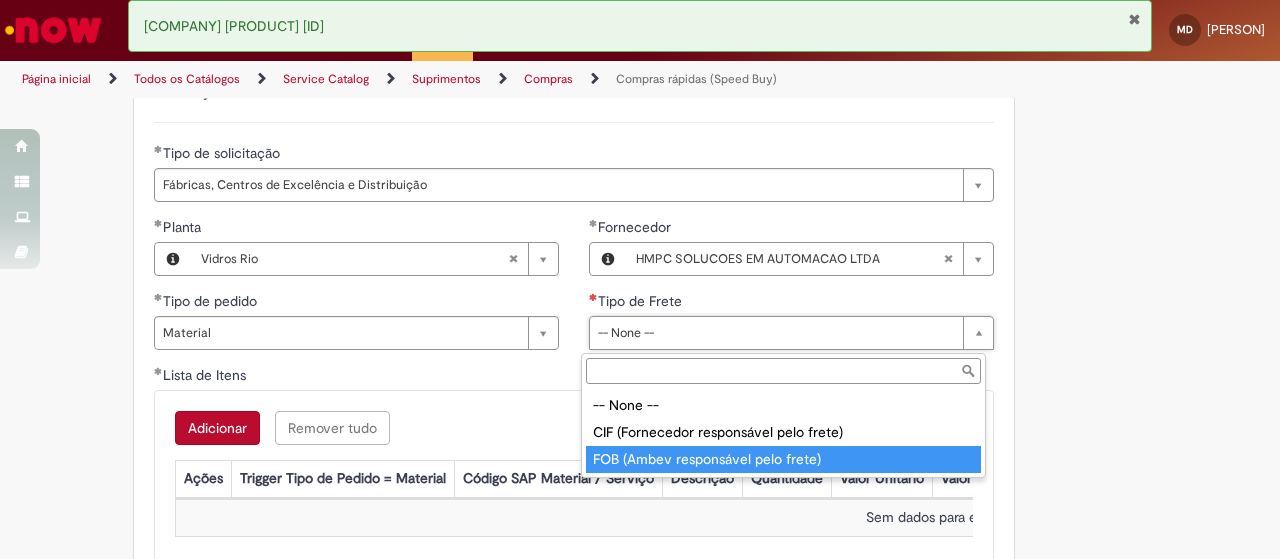 type on "**********" 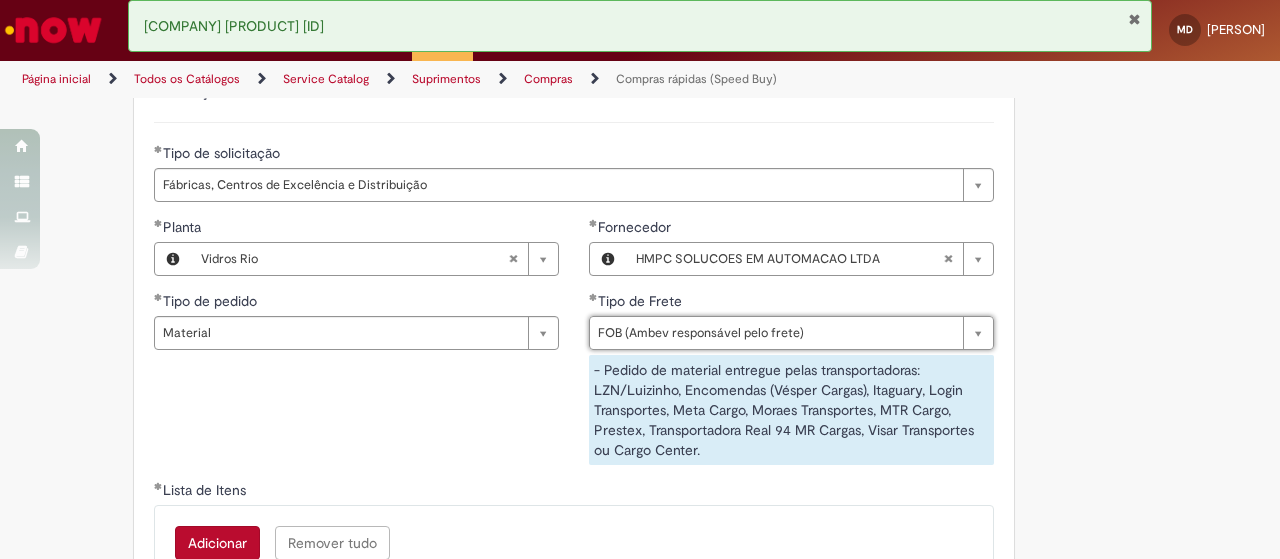 scroll, scrollTop: 3100, scrollLeft: 0, axis: vertical 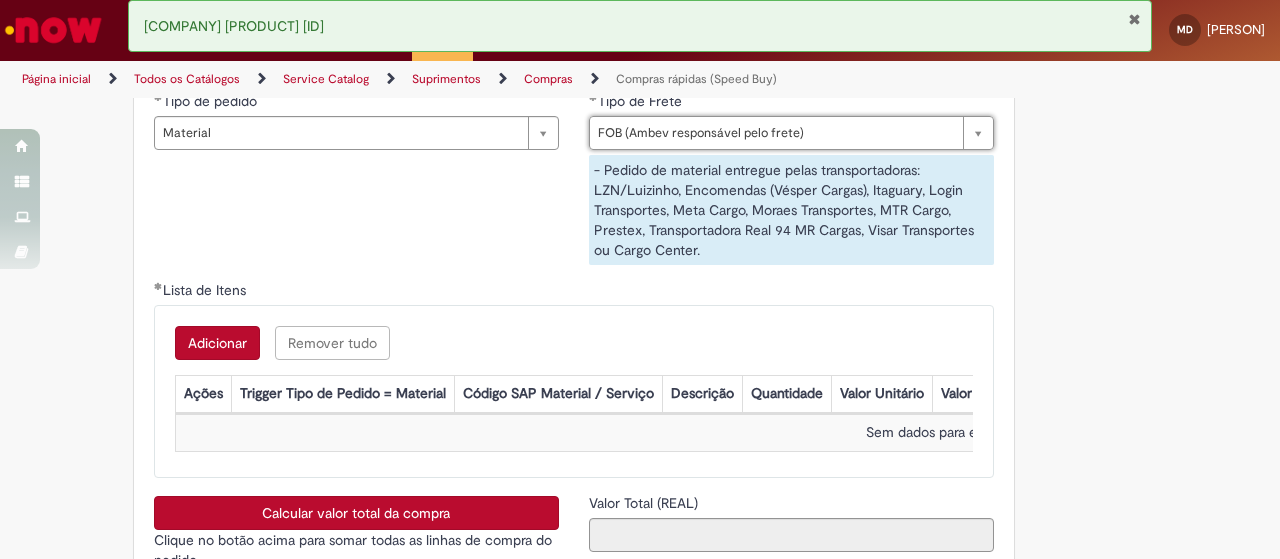 click on "Adicionar" at bounding box center [217, 343] 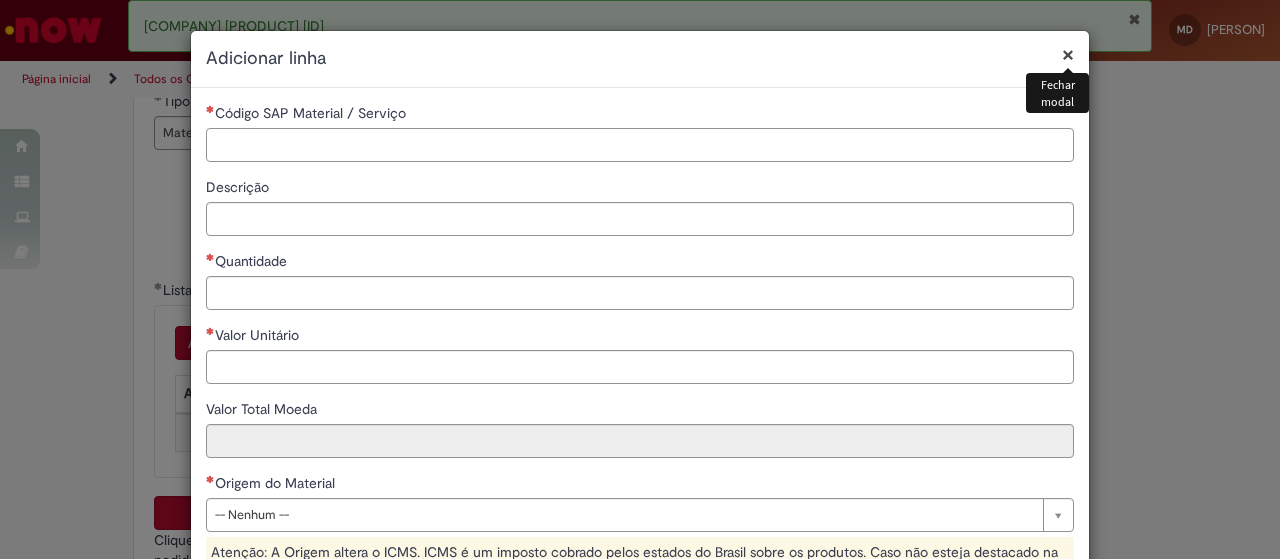 click on "Código SAP Material / Serviço" at bounding box center [640, 145] 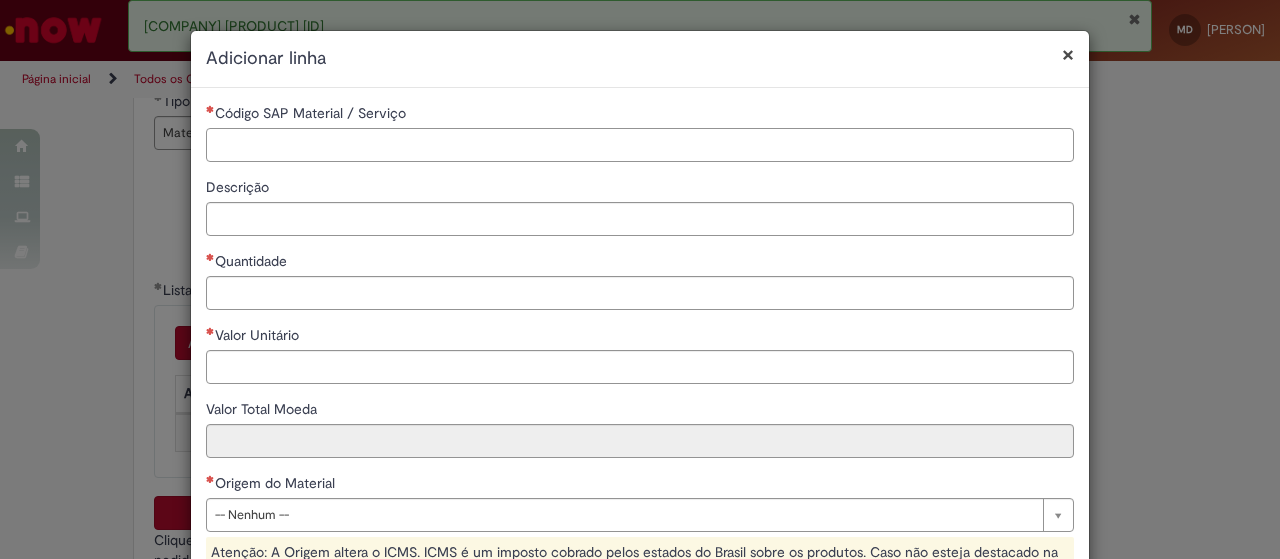 paste on "********" 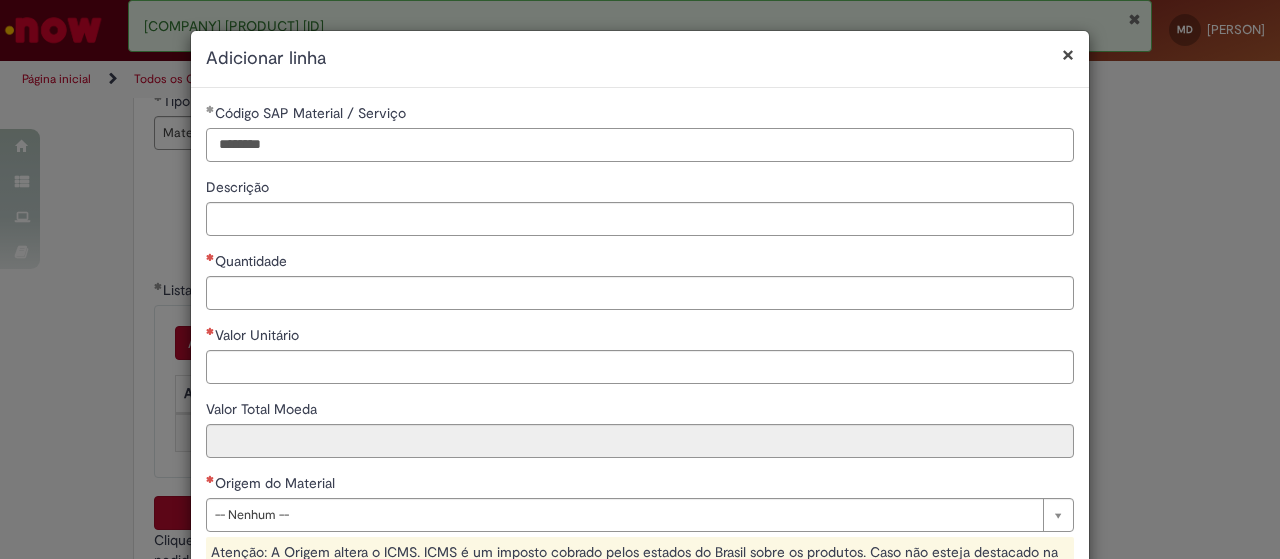 type on "********" 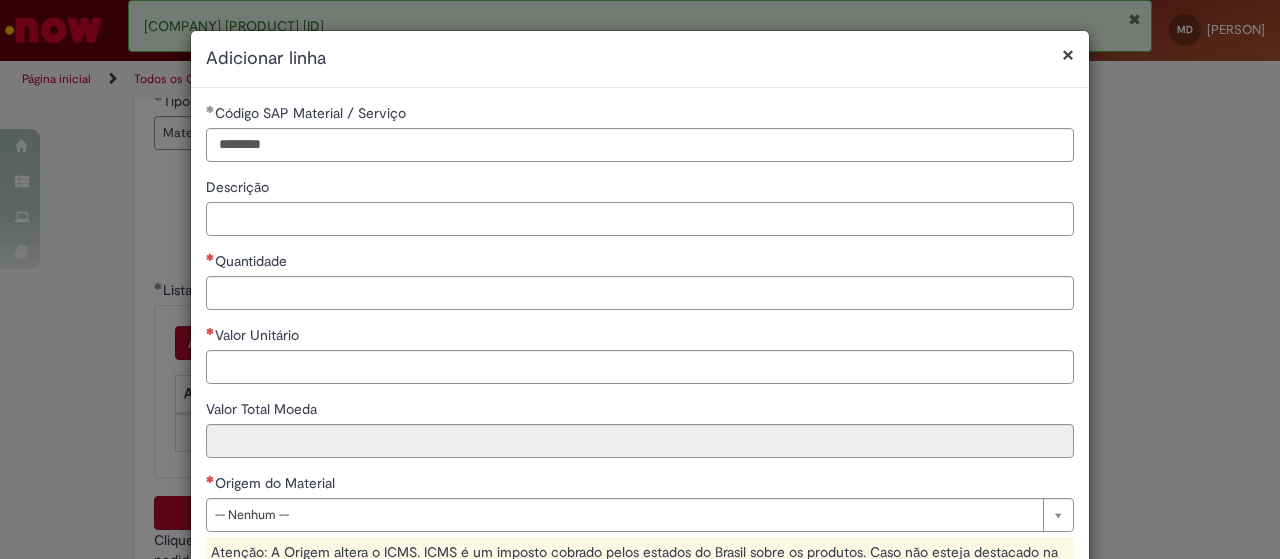 click on "Descrição" at bounding box center (640, 219) 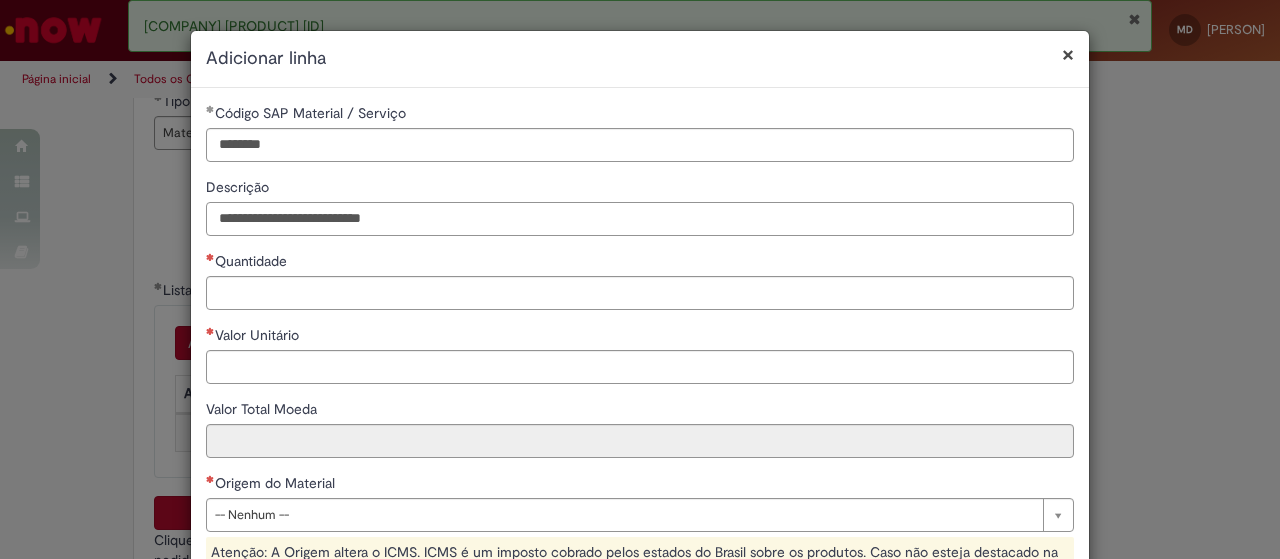 type on "**********" 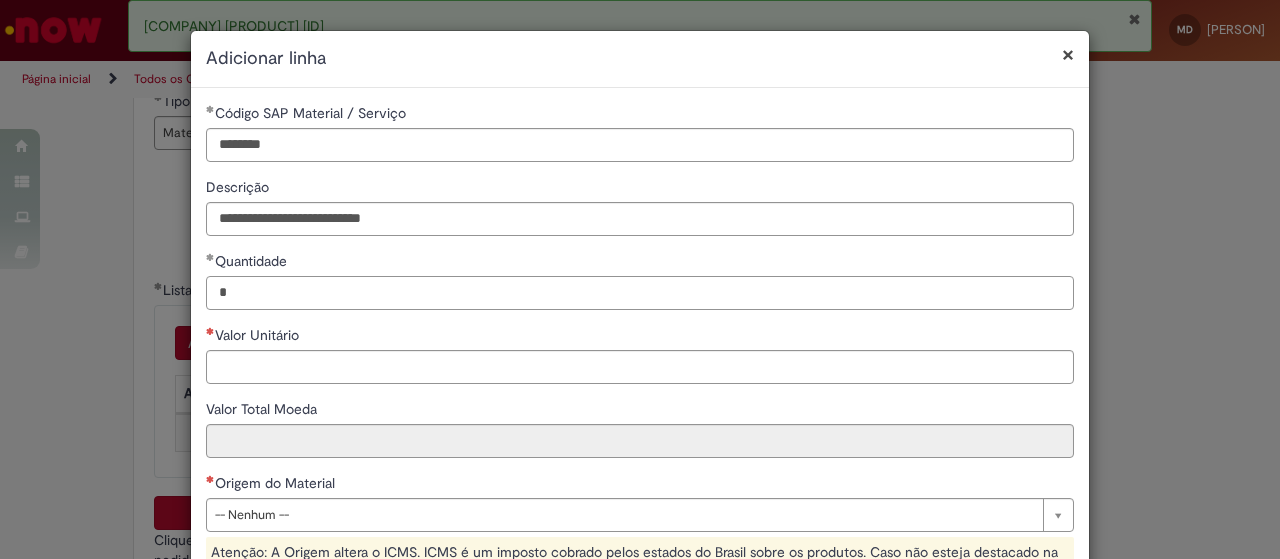 type on "*" 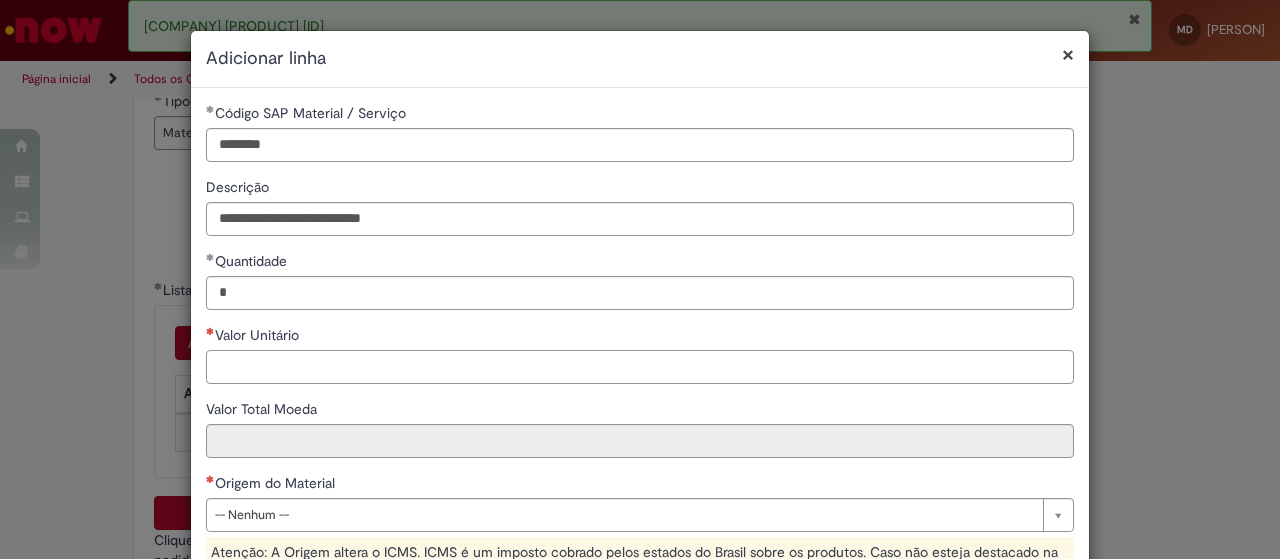 drag, startPoint x: 281, startPoint y: 371, endPoint x: 298, endPoint y: 355, distance: 23.345236 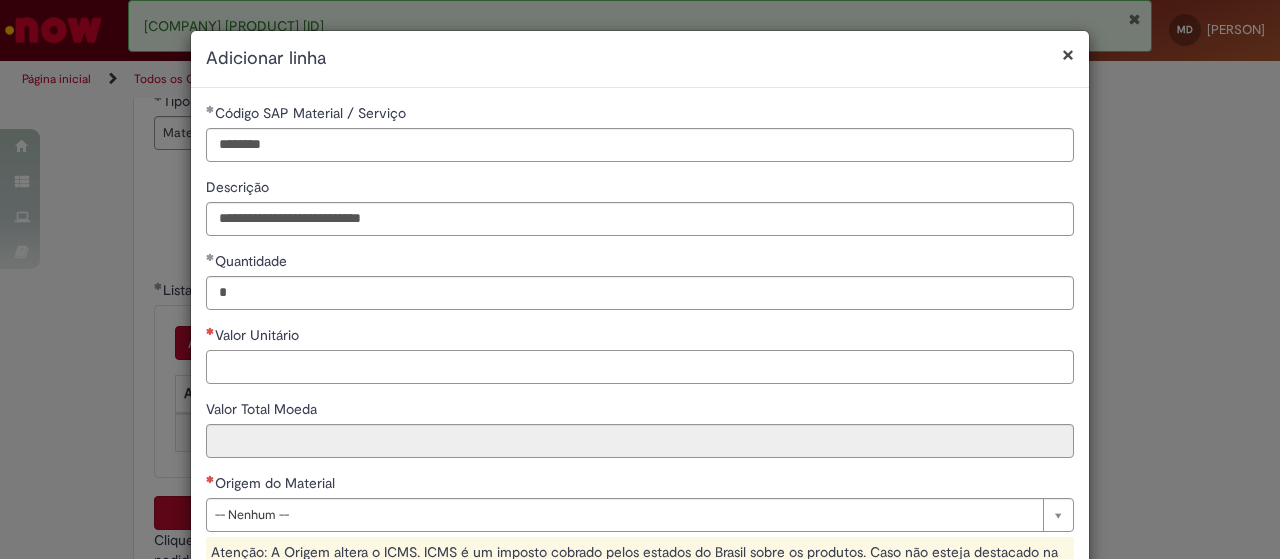 paste on "********" 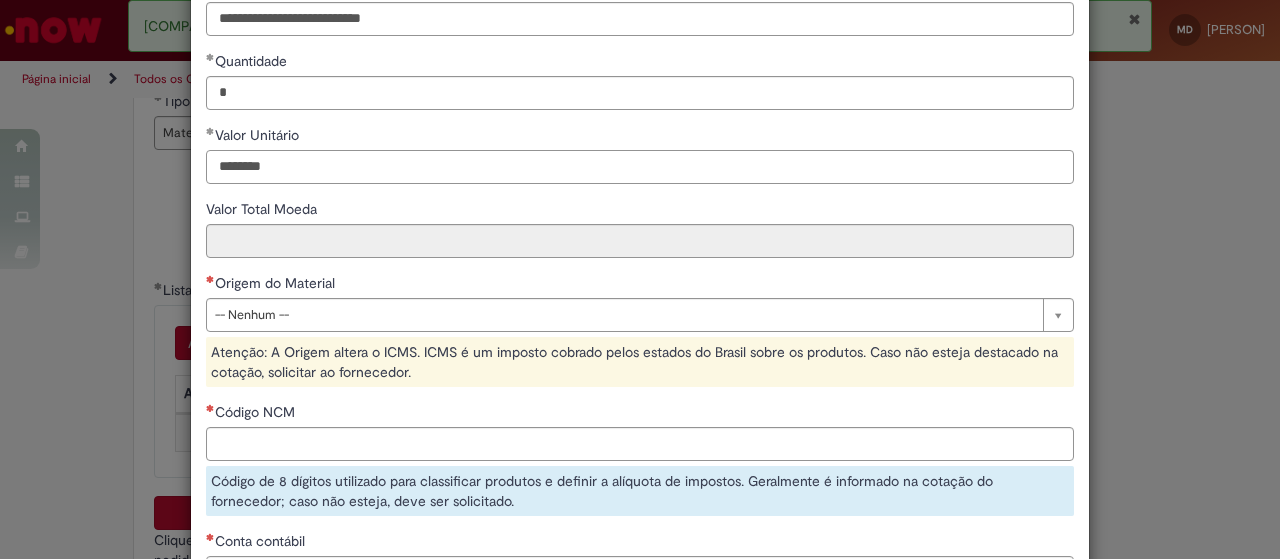 type on "********" 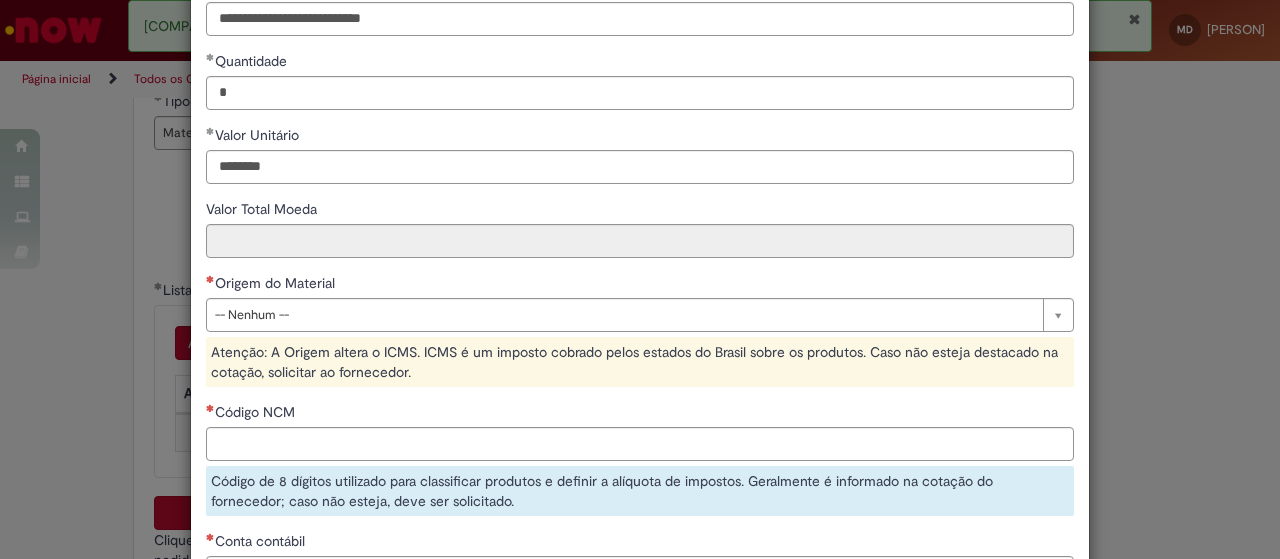 type on "********" 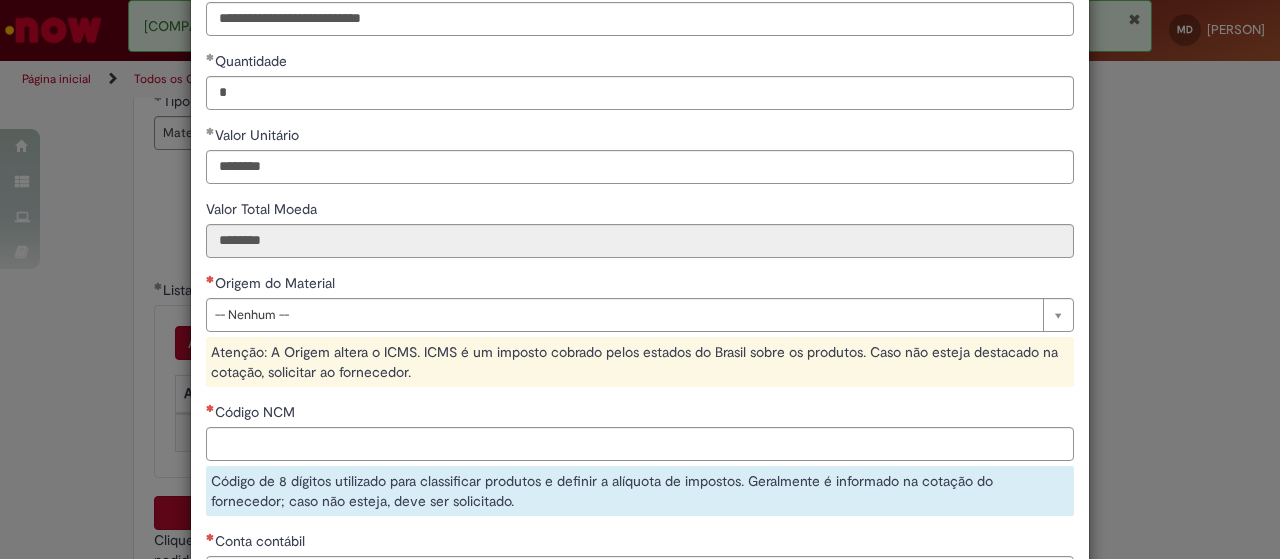 click on "Origem do Material" at bounding box center (640, 285) 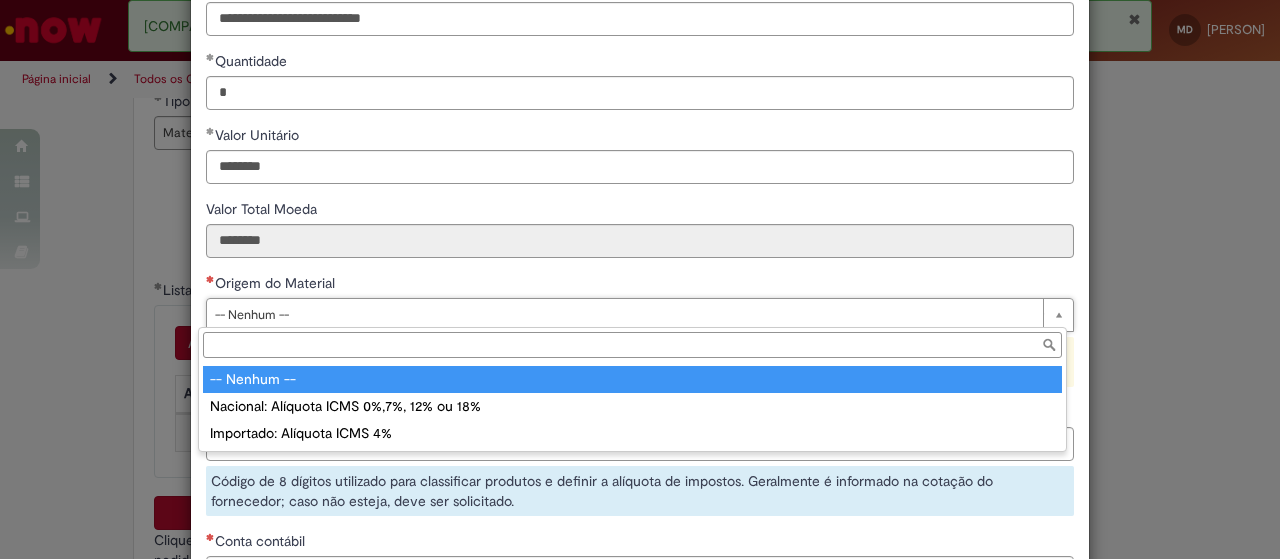 scroll, scrollTop: 200, scrollLeft: 0, axis: vertical 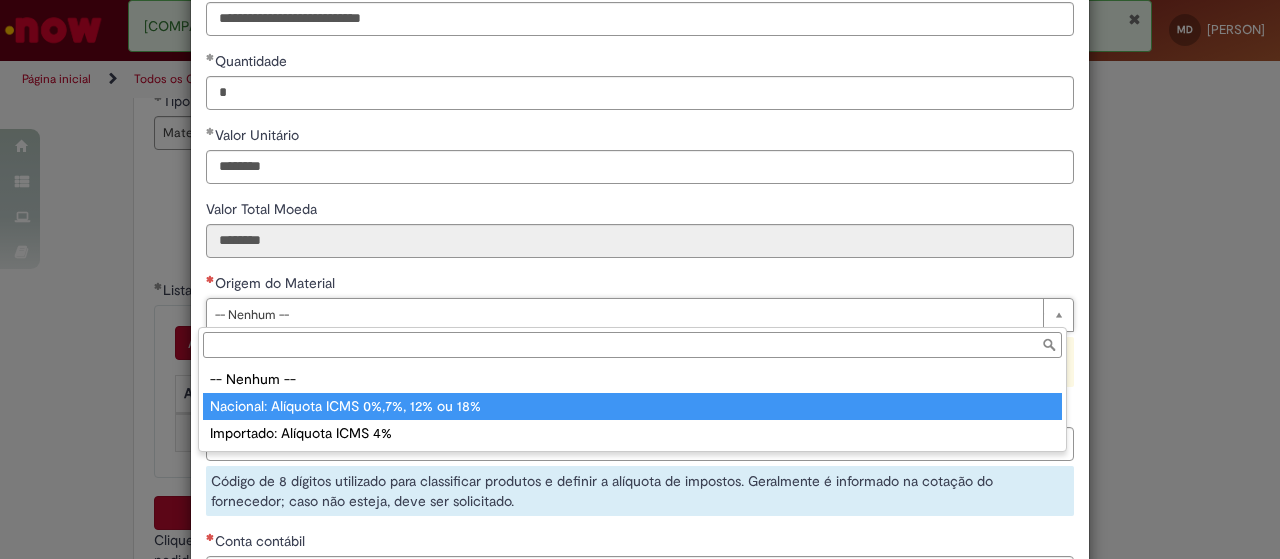 type on "**********" 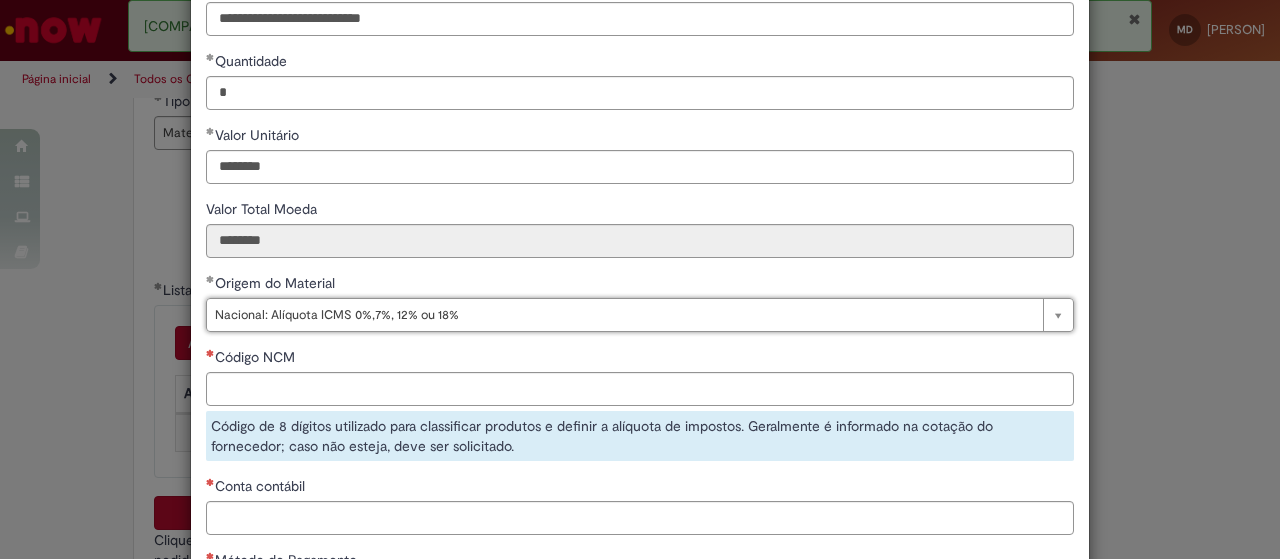 scroll, scrollTop: 300, scrollLeft: 0, axis: vertical 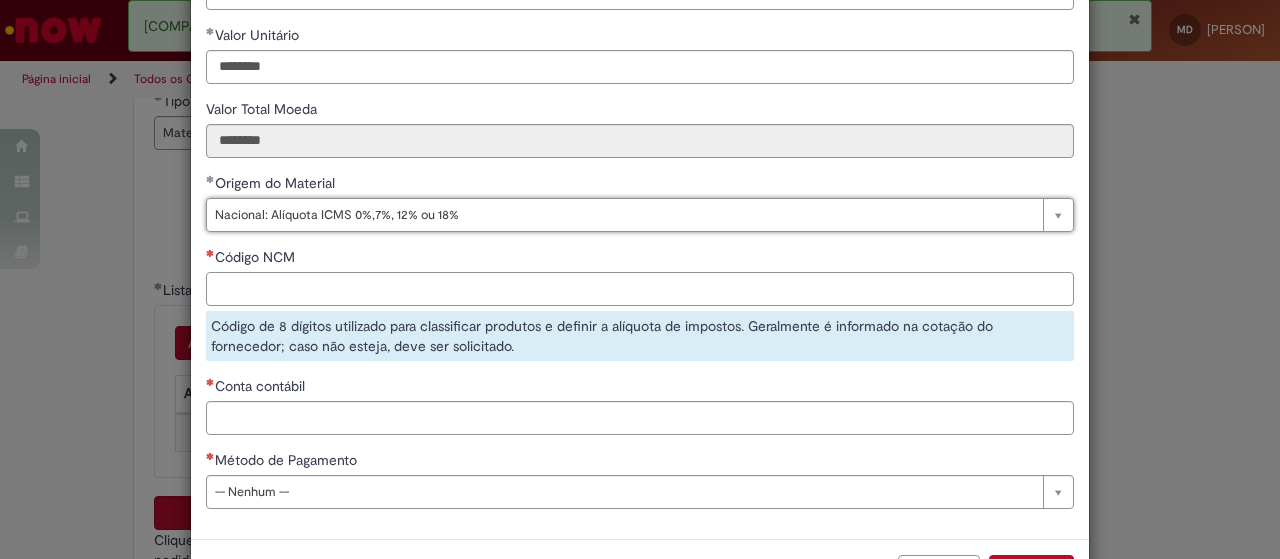 click on "Código NCM" at bounding box center [640, 289] 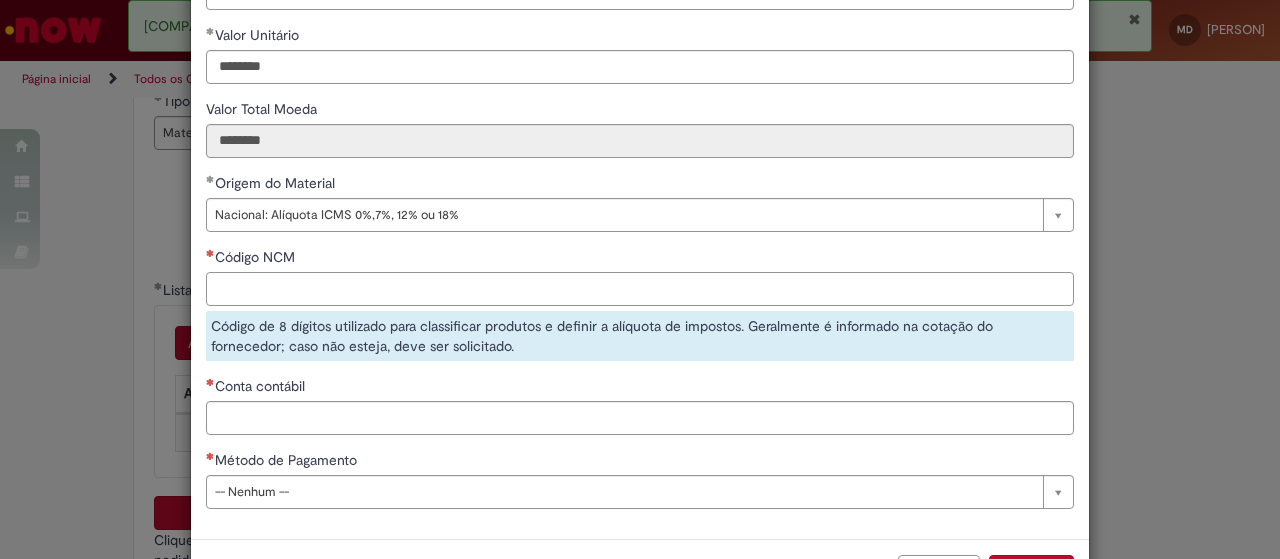 paste on "**********" 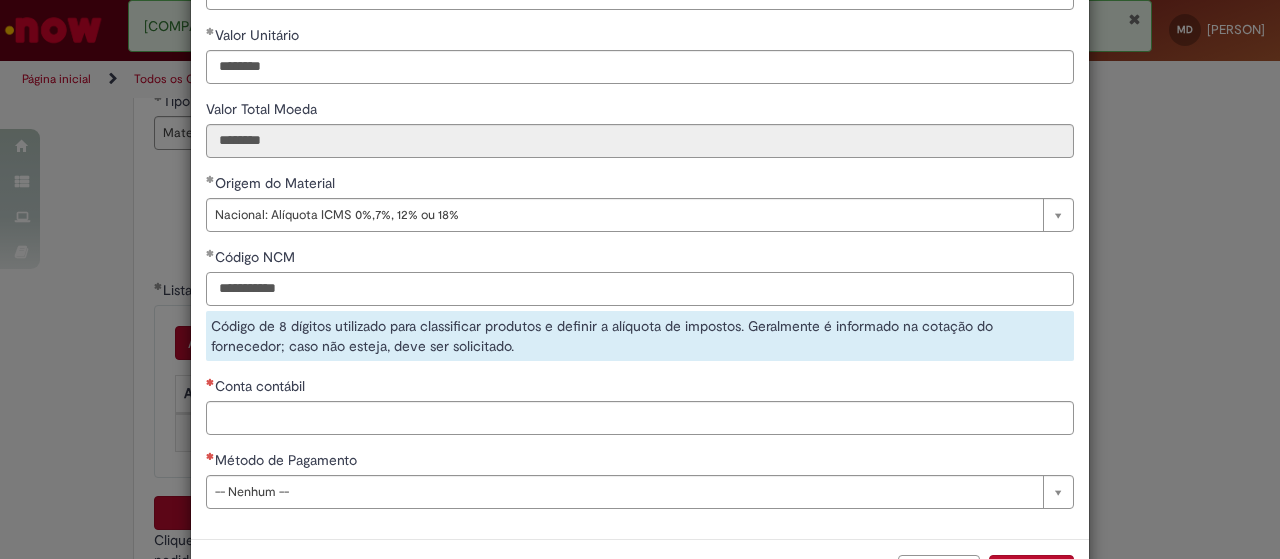 click on "**********" at bounding box center (640, 289) 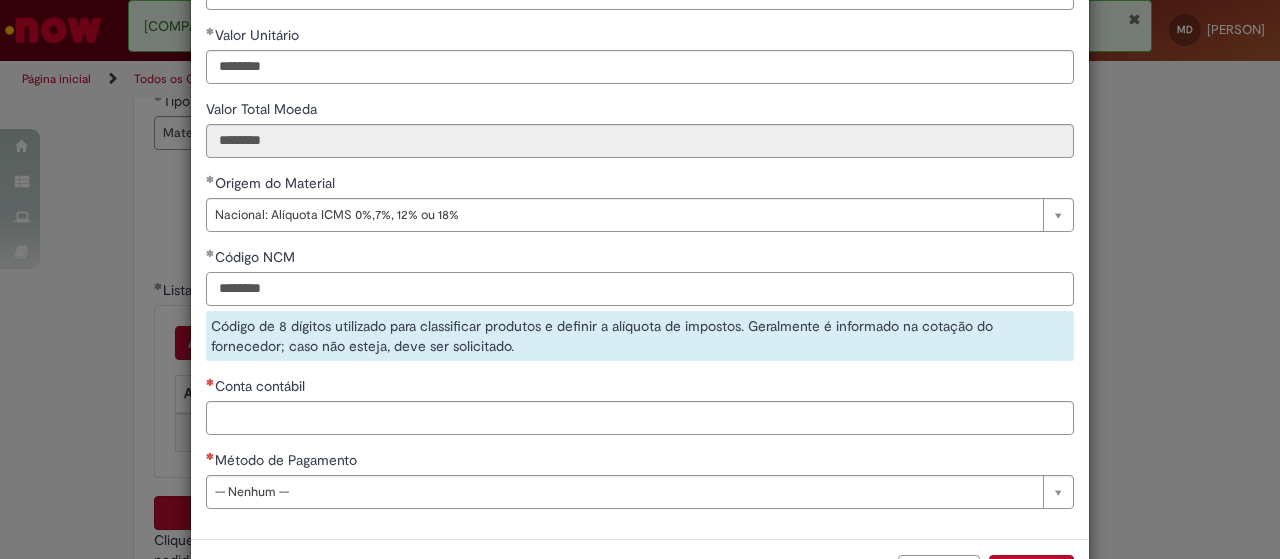 type on "********" 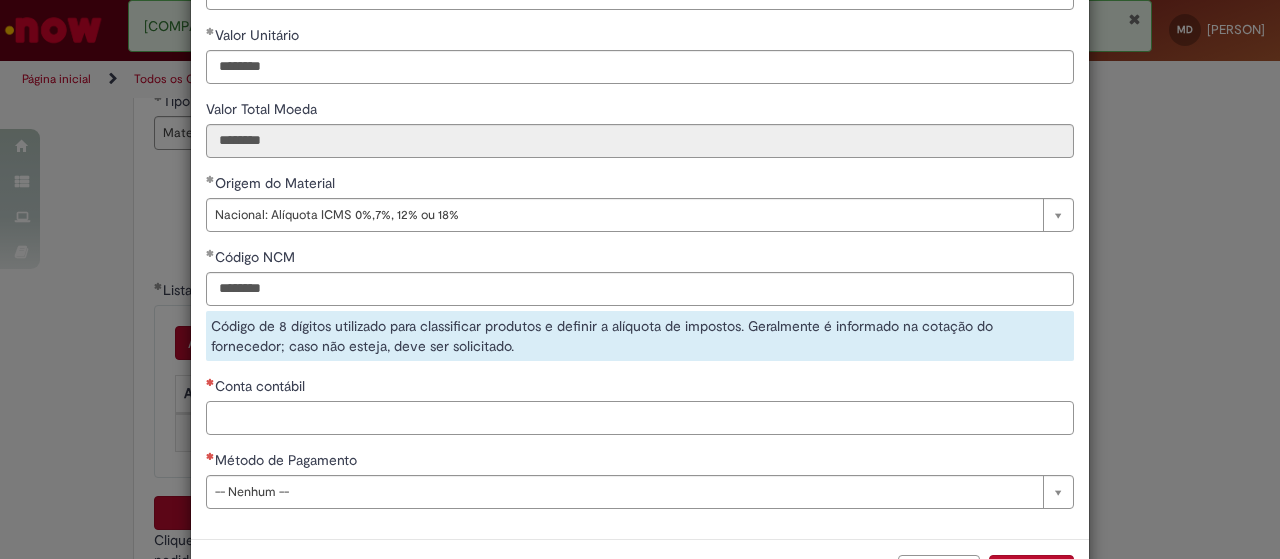 click on "**********" at bounding box center [640, 163] 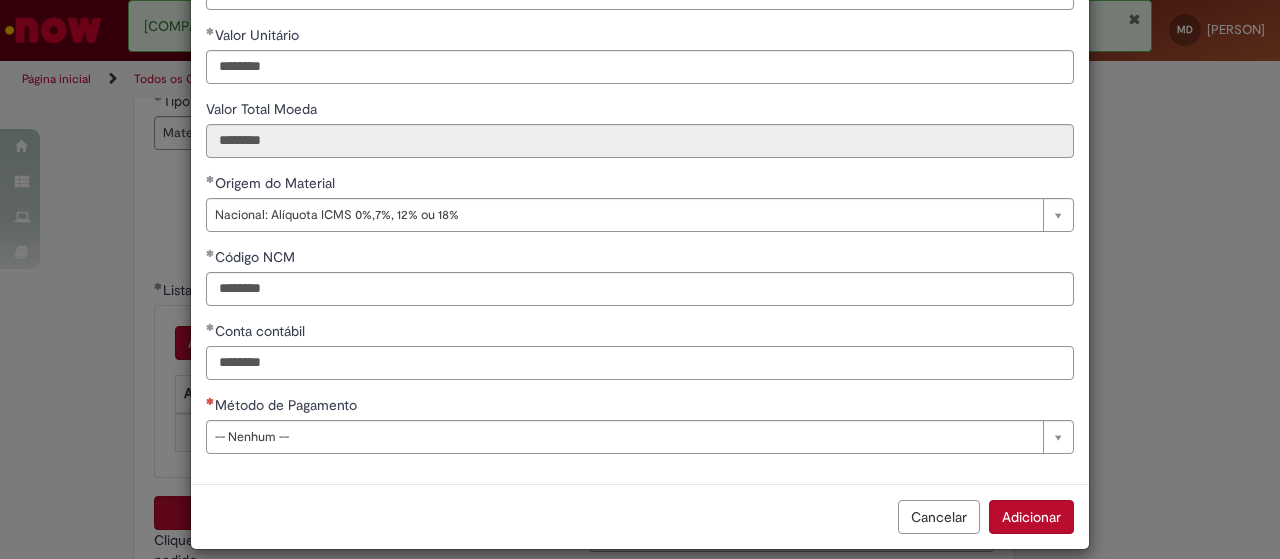 type on "********" 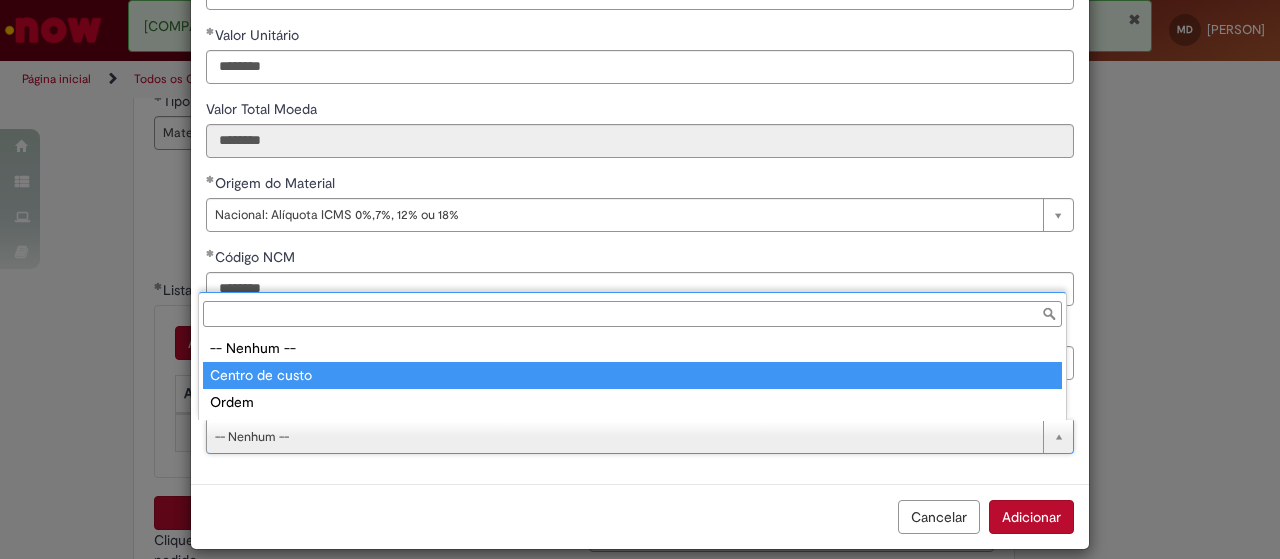 type on "**********" 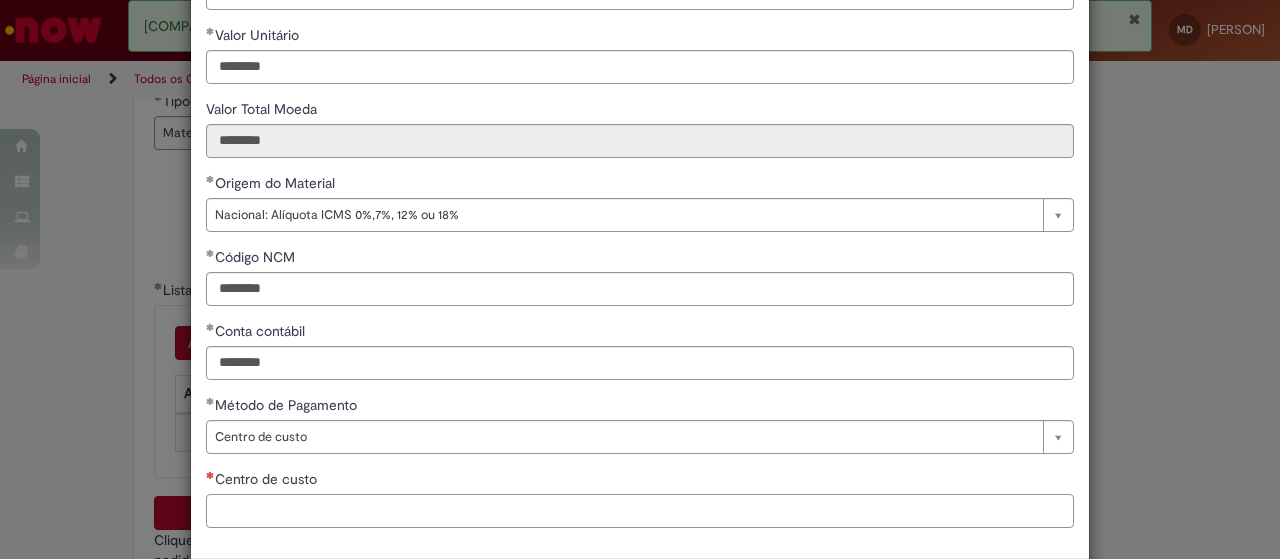 click on "Centro de custo" at bounding box center [640, 511] 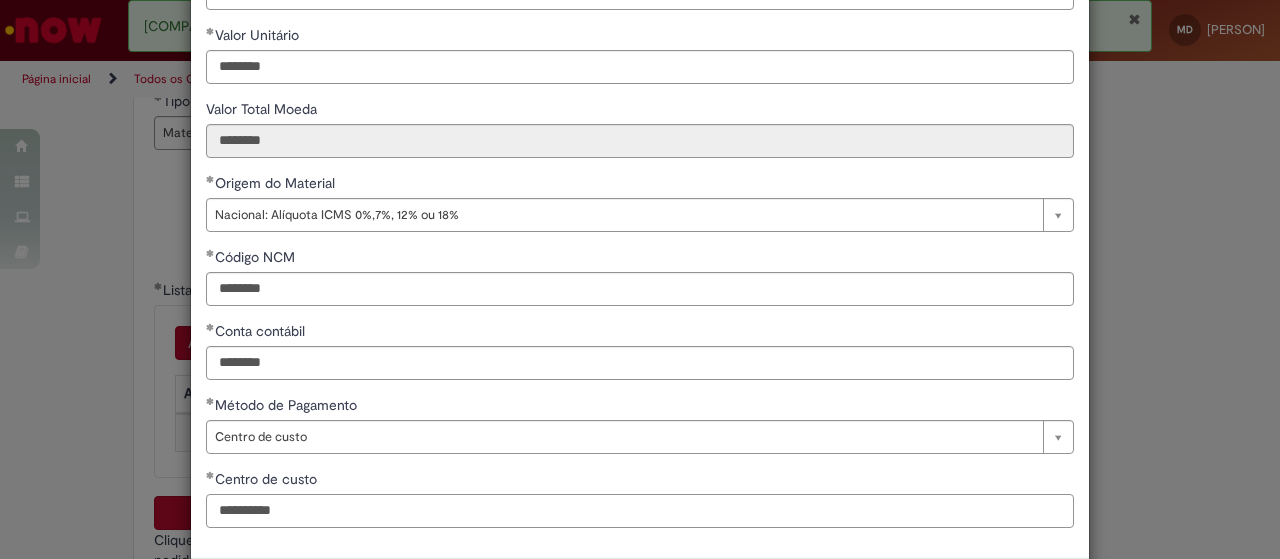 scroll, scrollTop: 392, scrollLeft: 0, axis: vertical 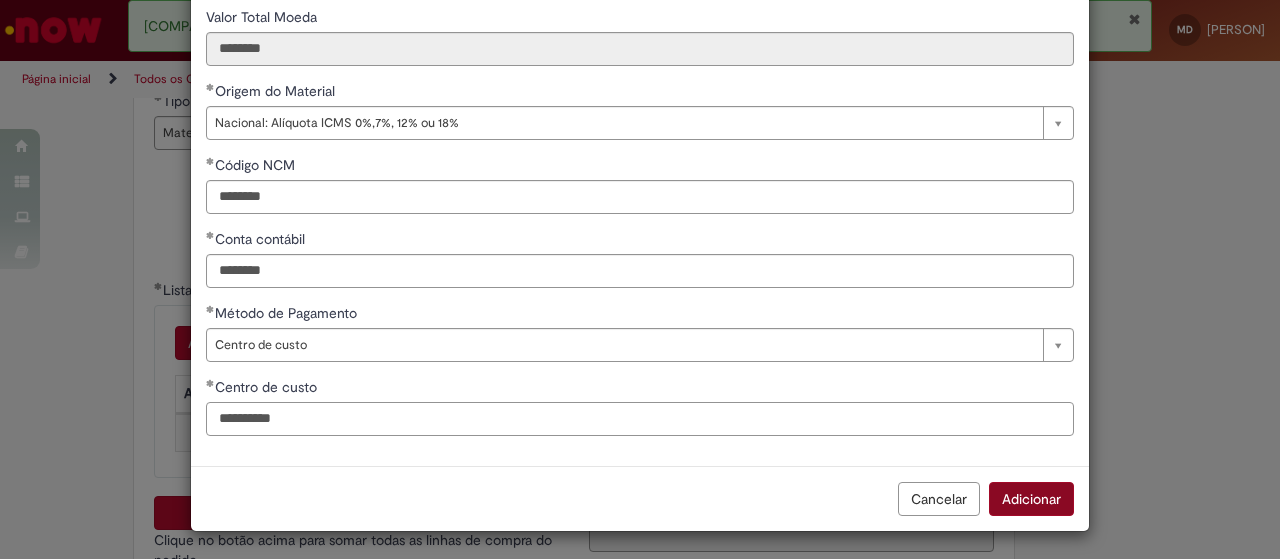 type on "**********" 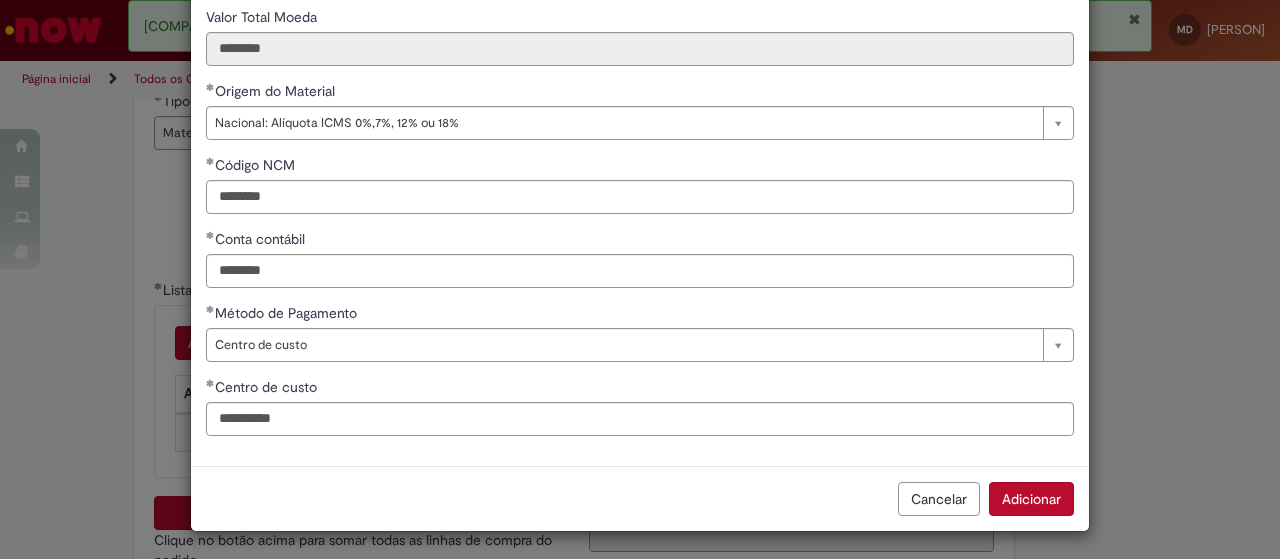 click on "Adicionar" at bounding box center [1031, 499] 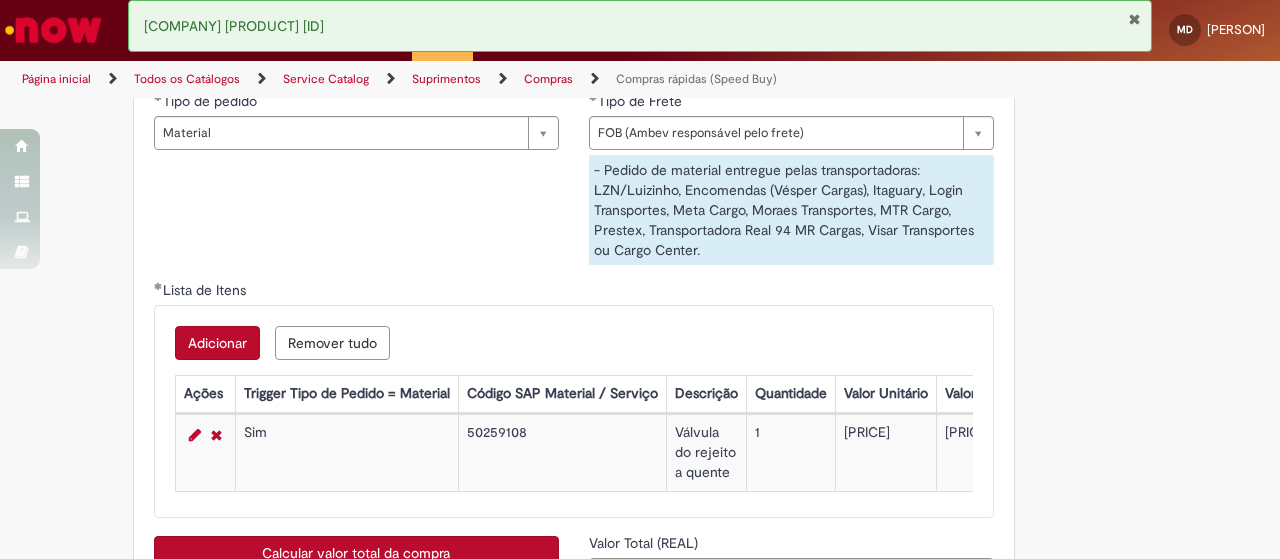 scroll, scrollTop: 3300, scrollLeft: 0, axis: vertical 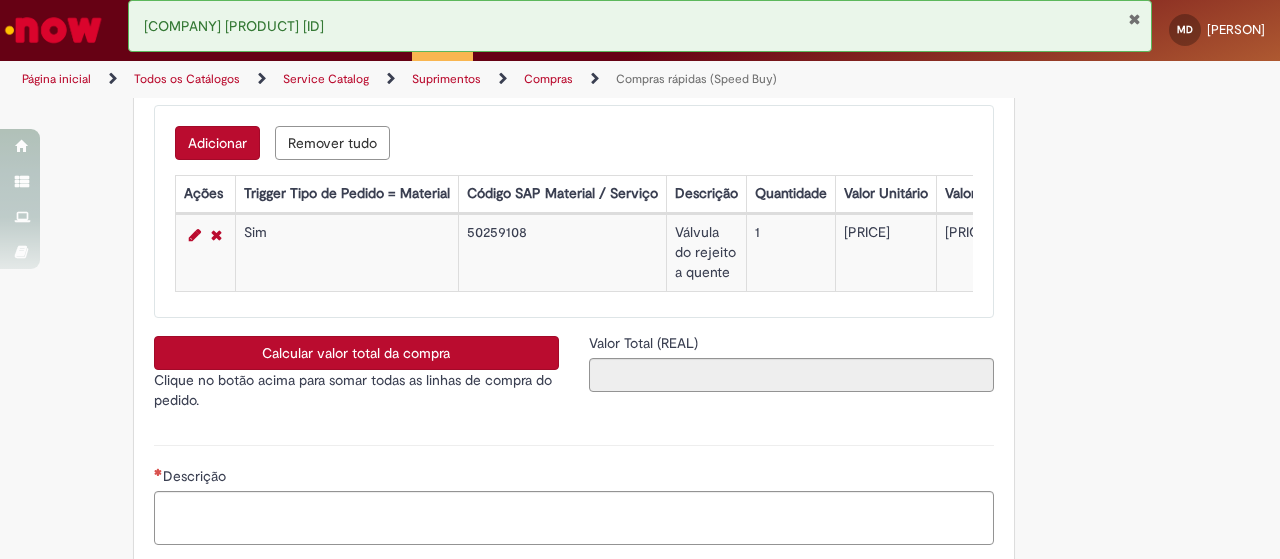 click on "Calcular valor total da compra" at bounding box center [356, 353] 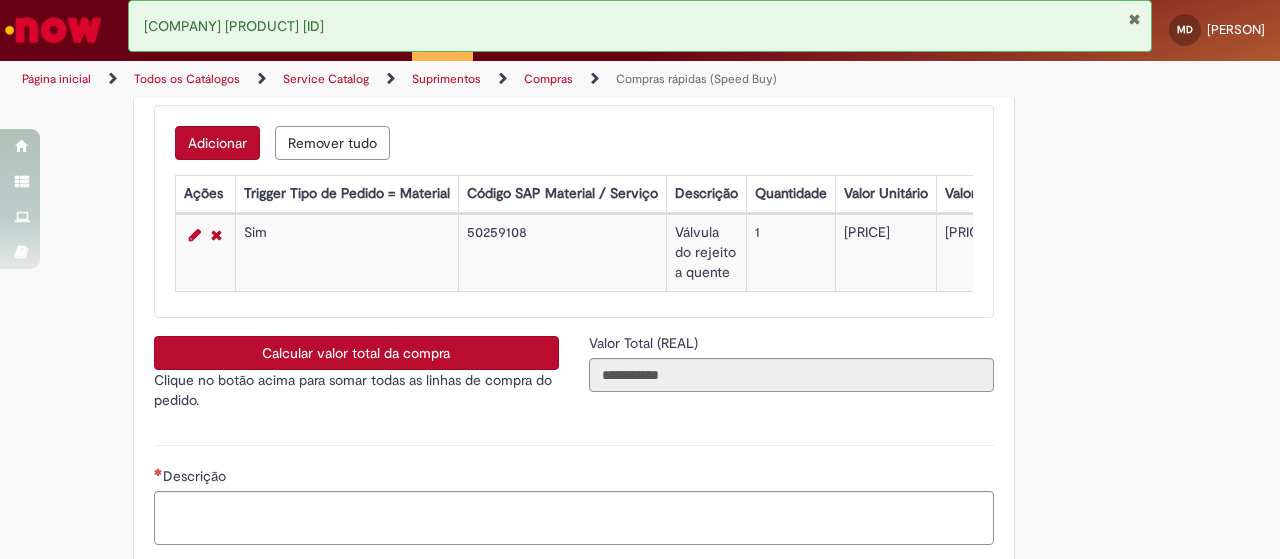 scroll, scrollTop: 3600, scrollLeft: 0, axis: vertical 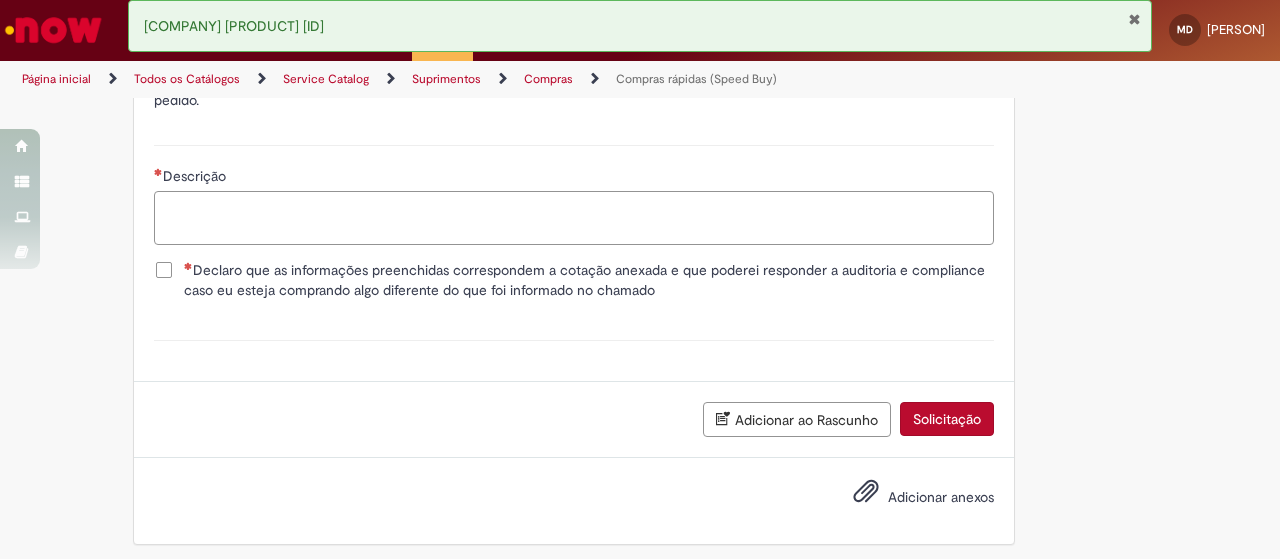 drag, startPoint x: 191, startPoint y: 237, endPoint x: 189, endPoint y: 286, distance: 49.0408 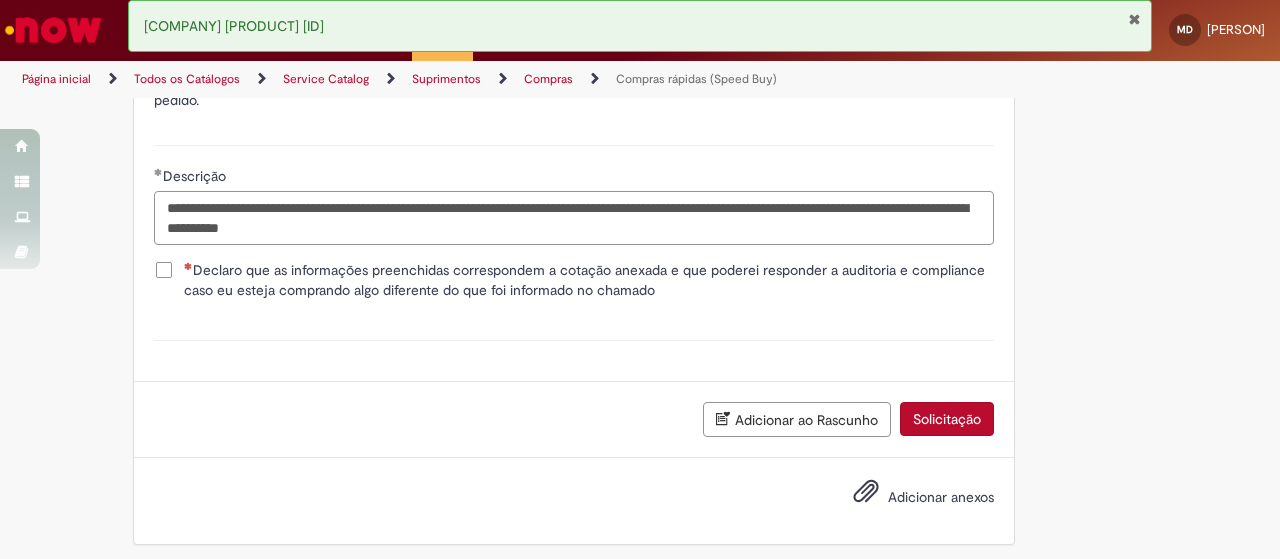 type on "**********" 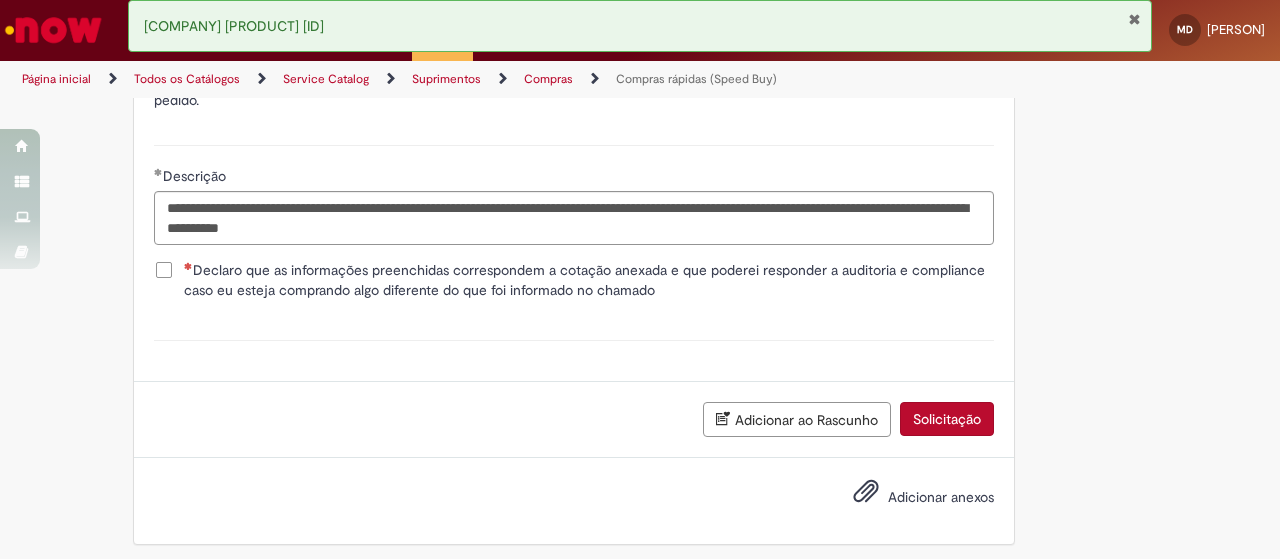 click on "Declaro que as informações preenchidas correspondem a cotação anexada e que poderei responder a auditoria e compliance caso eu esteja comprando algo diferente do que foi informado no chamado" at bounding box center [589, 280] 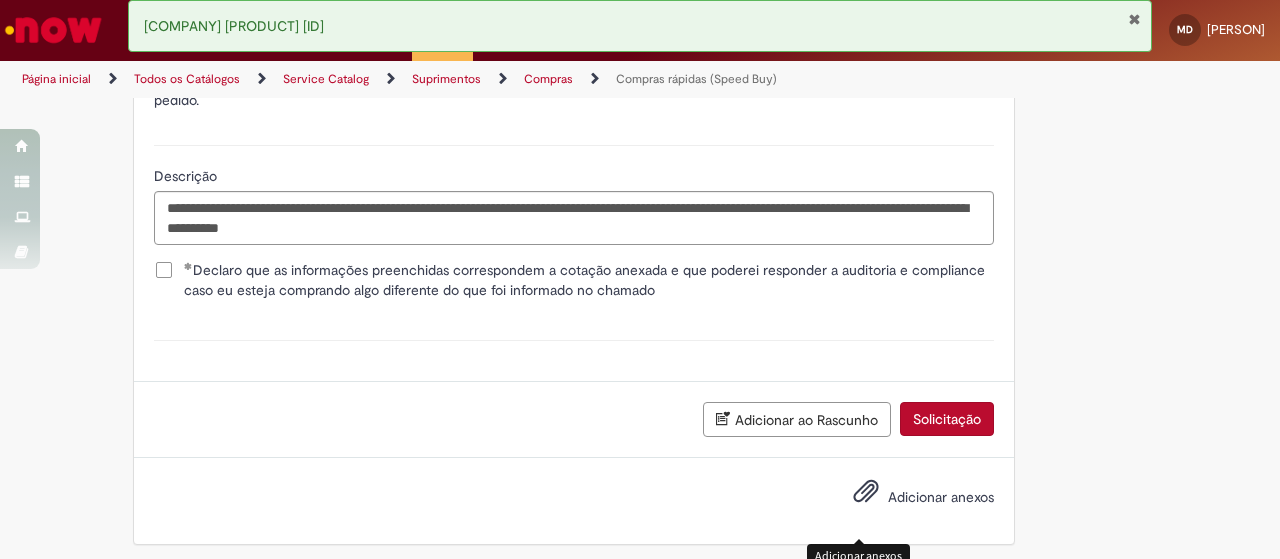 click at bounding box center [866, 492] 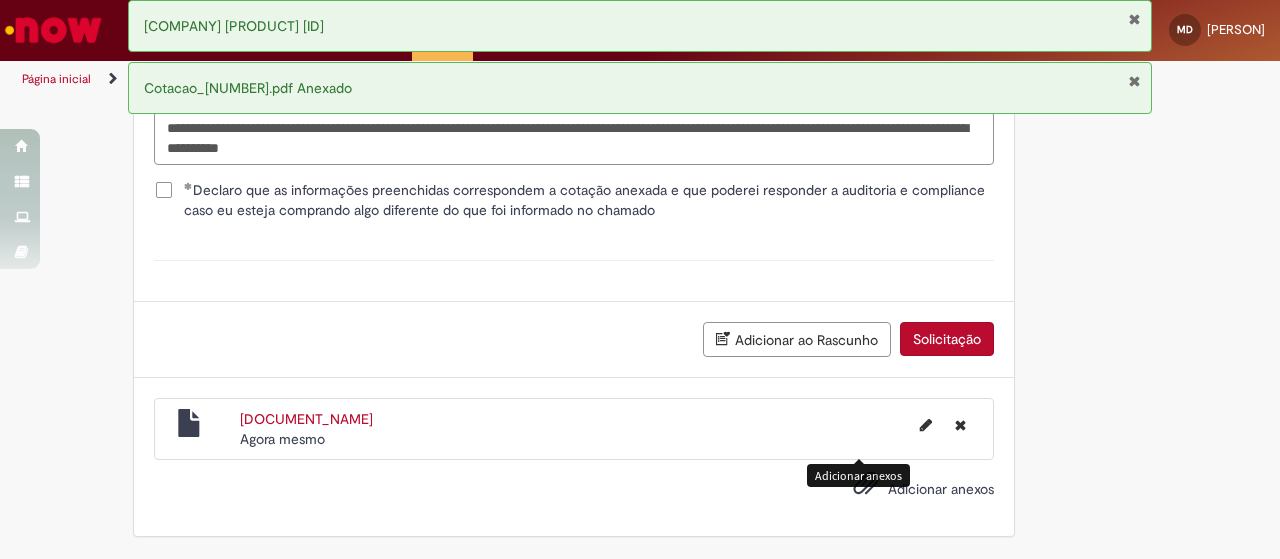 click on "Solicitação" at bounding box center (947, 339) 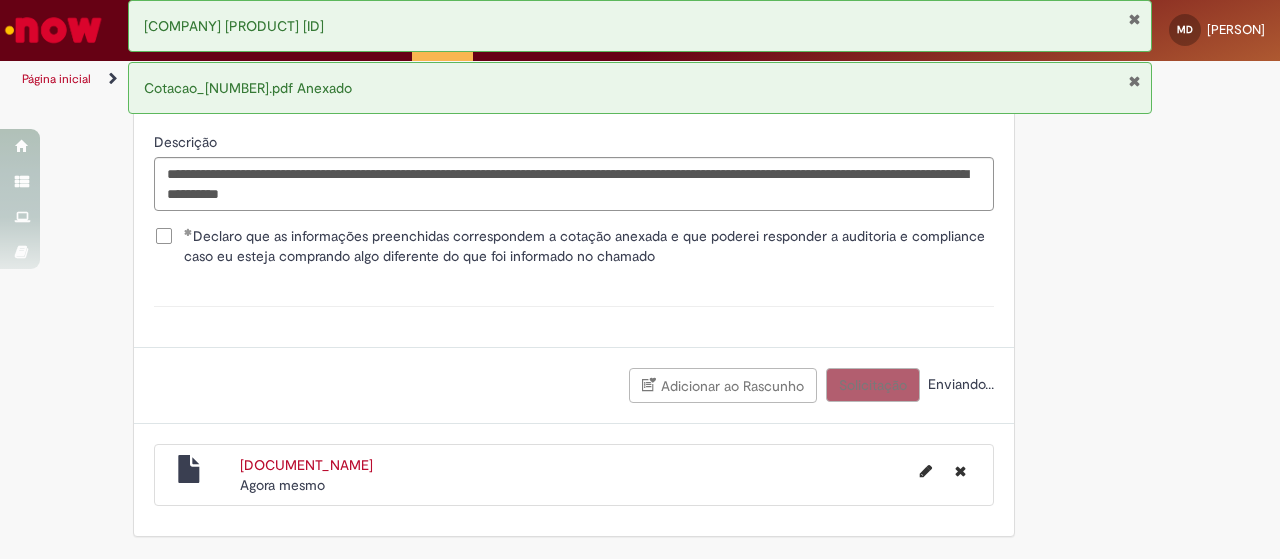 scroll, scrollTop: 3650, scrollLeft: 0, axis: vertical 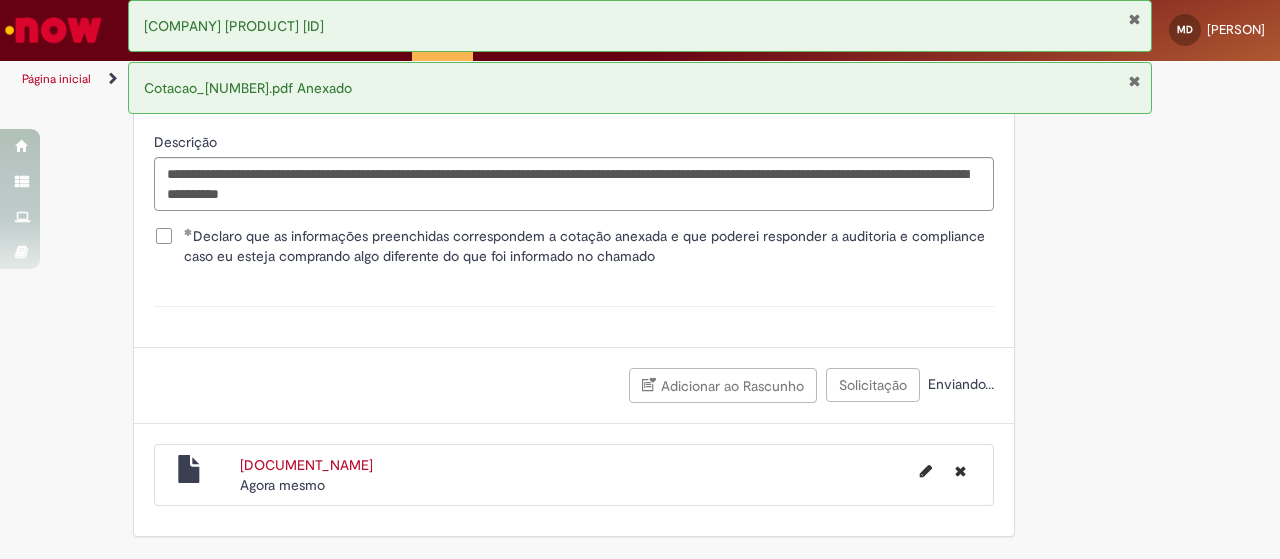 click at bounding box center [1134, 19] 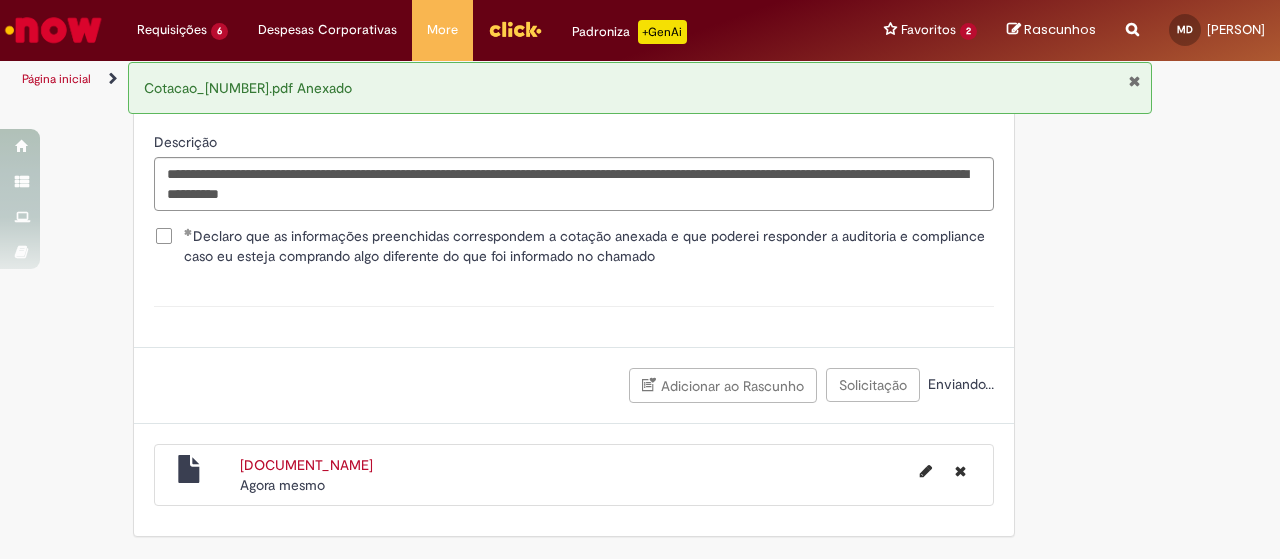 click at bounding box center [1134, 81] 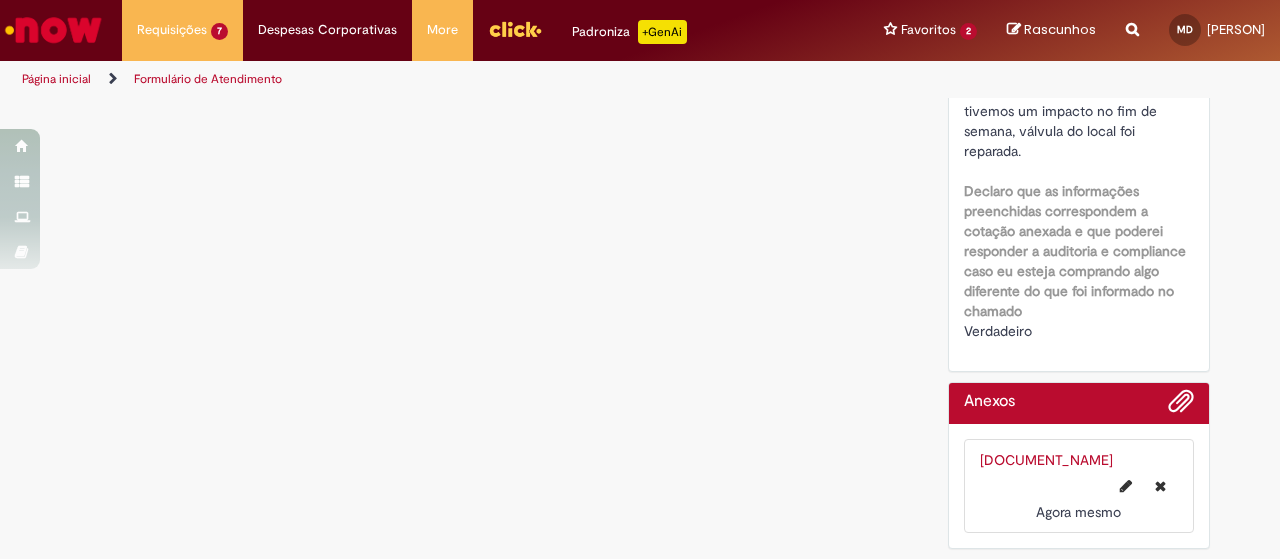scroll, scrollTop: 0, scrollLeft: 0, axis: both 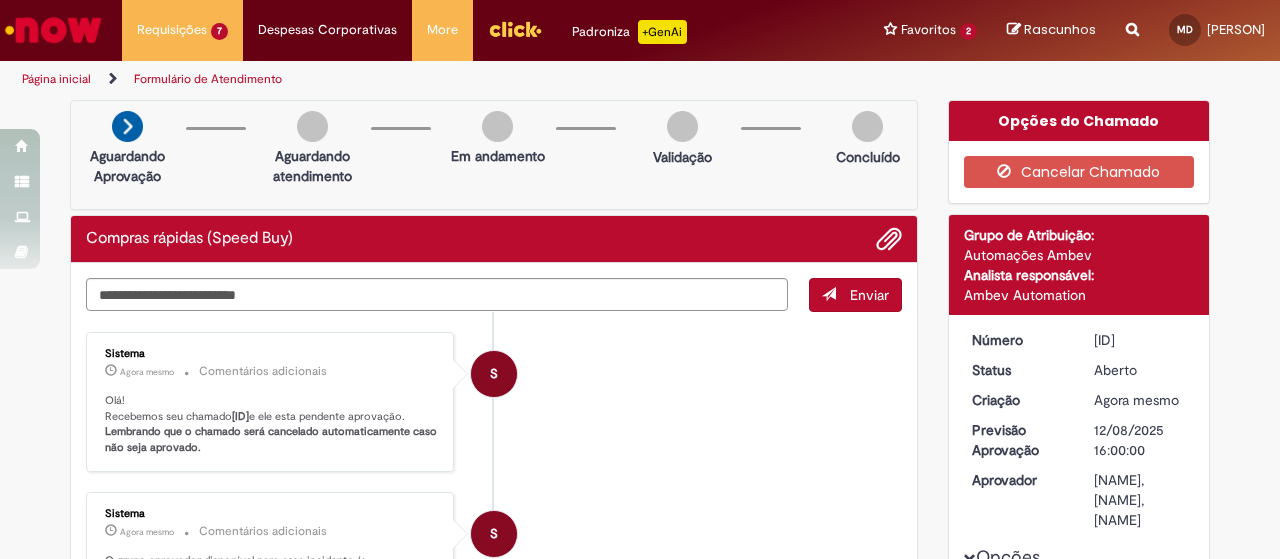 drag, startPoint x: 1081, startPoint y: 333, endPoint x: 1142, endPoint y: 337, distance: 61.13101 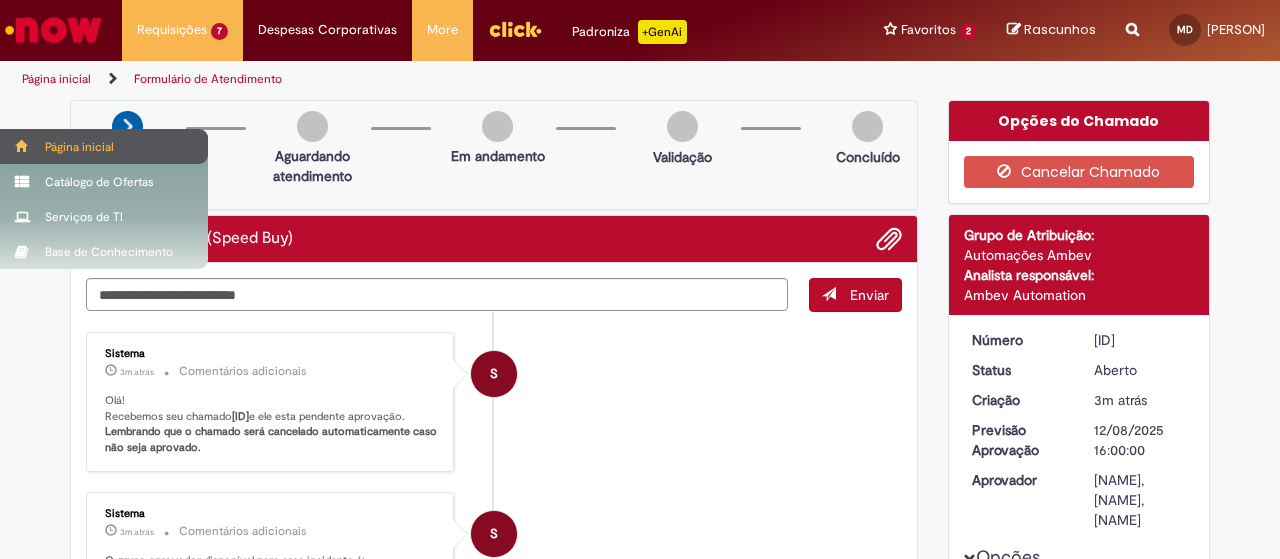 click on "Página inicial" at bounding box center (104, 146) 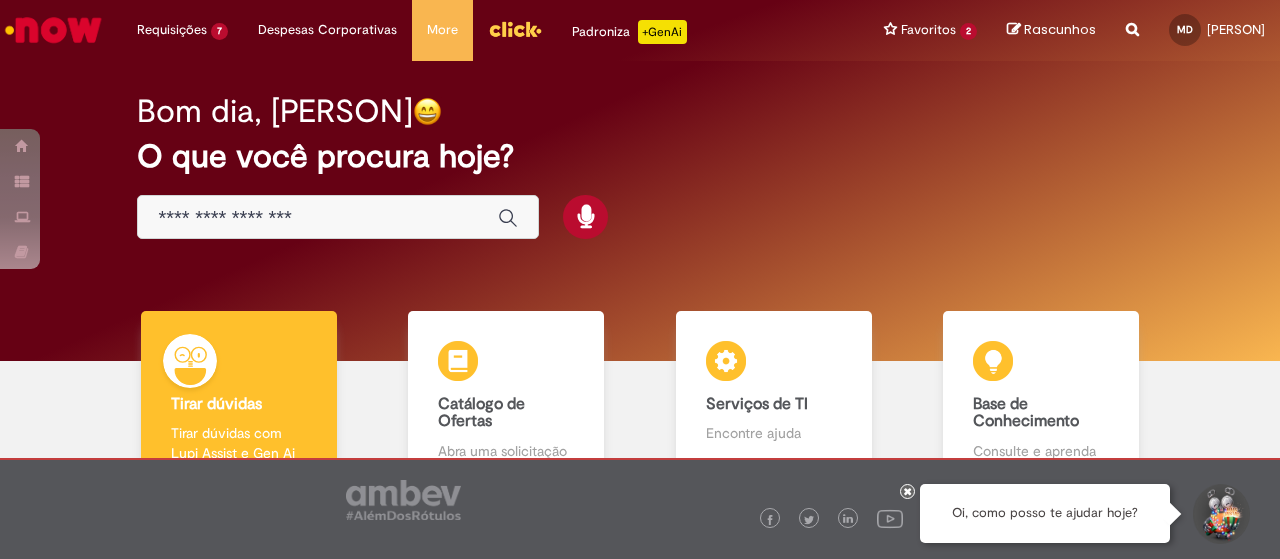 click on "Bom dia, [PERSON]" at bounding box center [639, 111] 